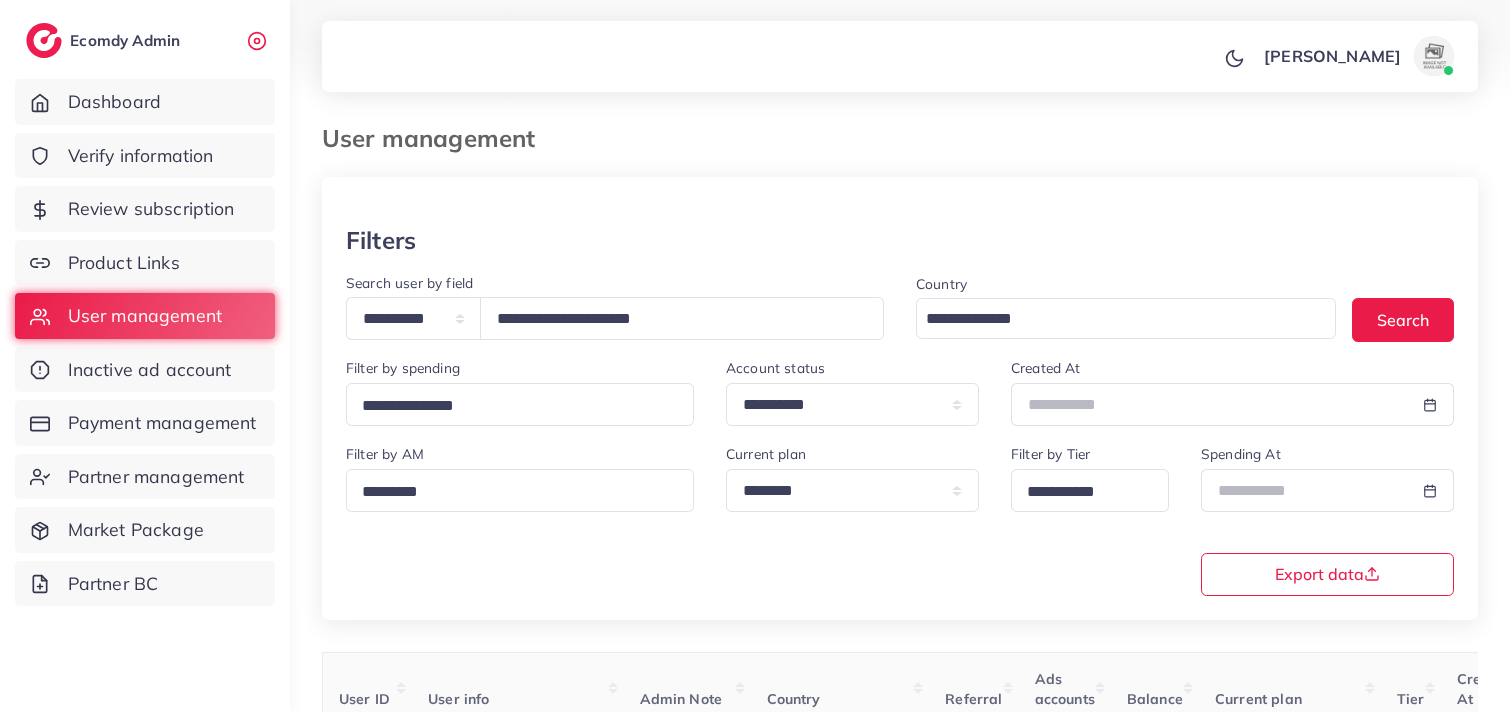 select on "*****" 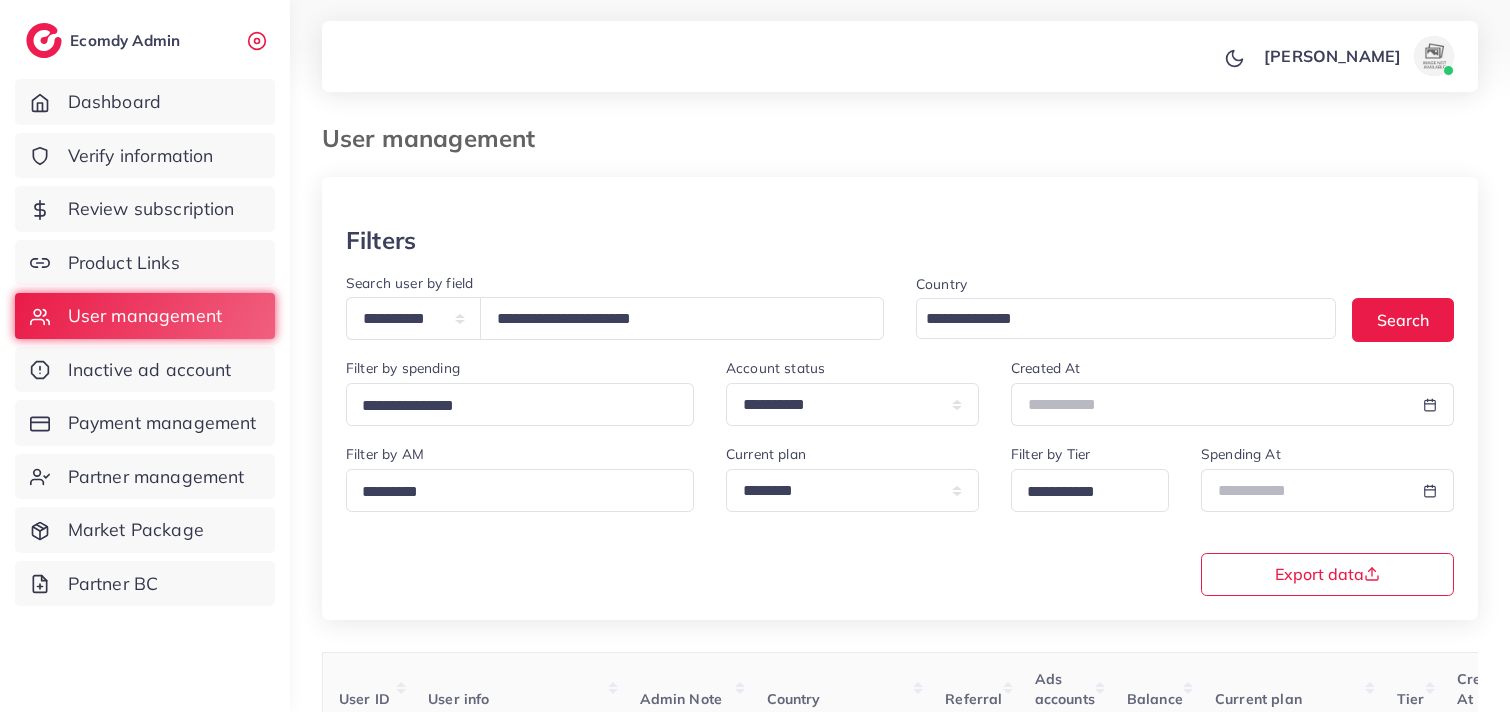 scroll, scrollTop: 168, scrollLeft: 0, axis: vertical 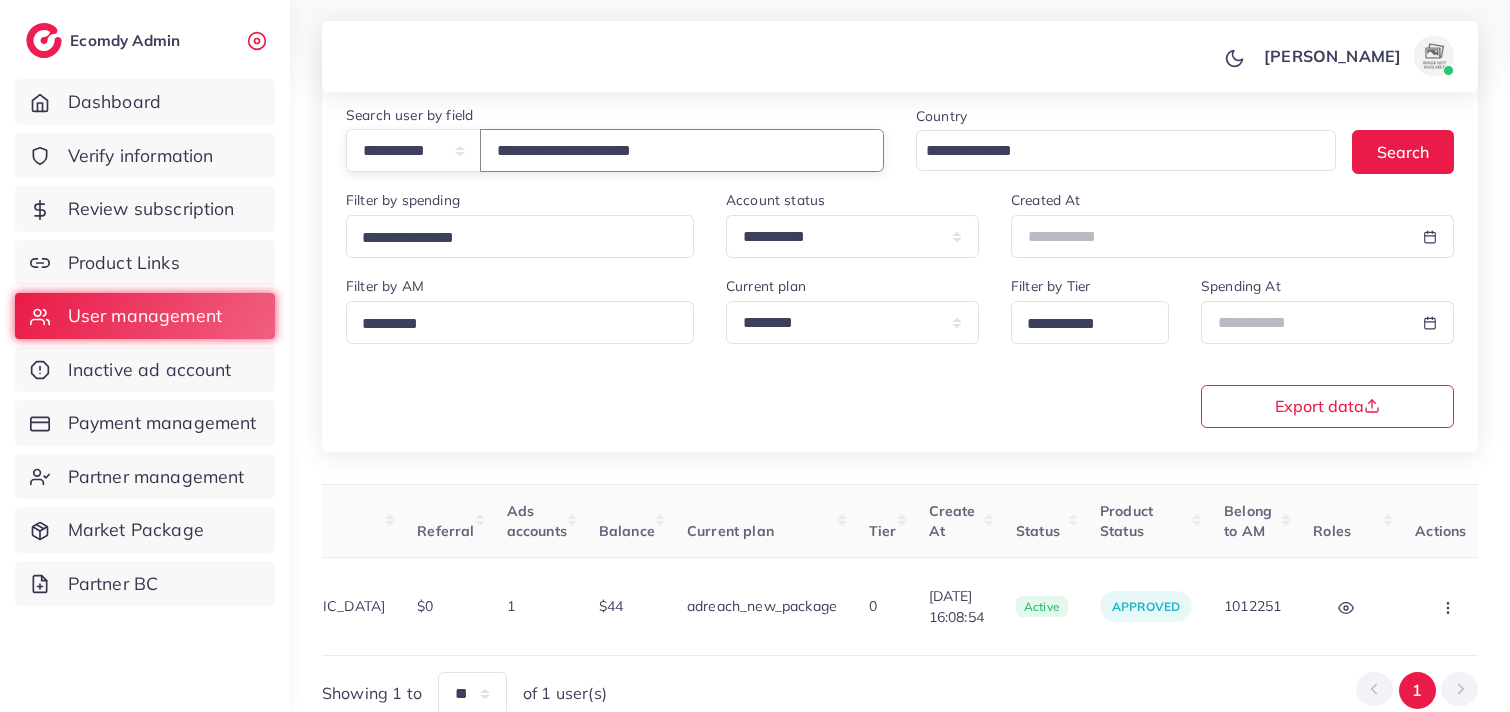 click on "**********" at bounding box center [682, 150] 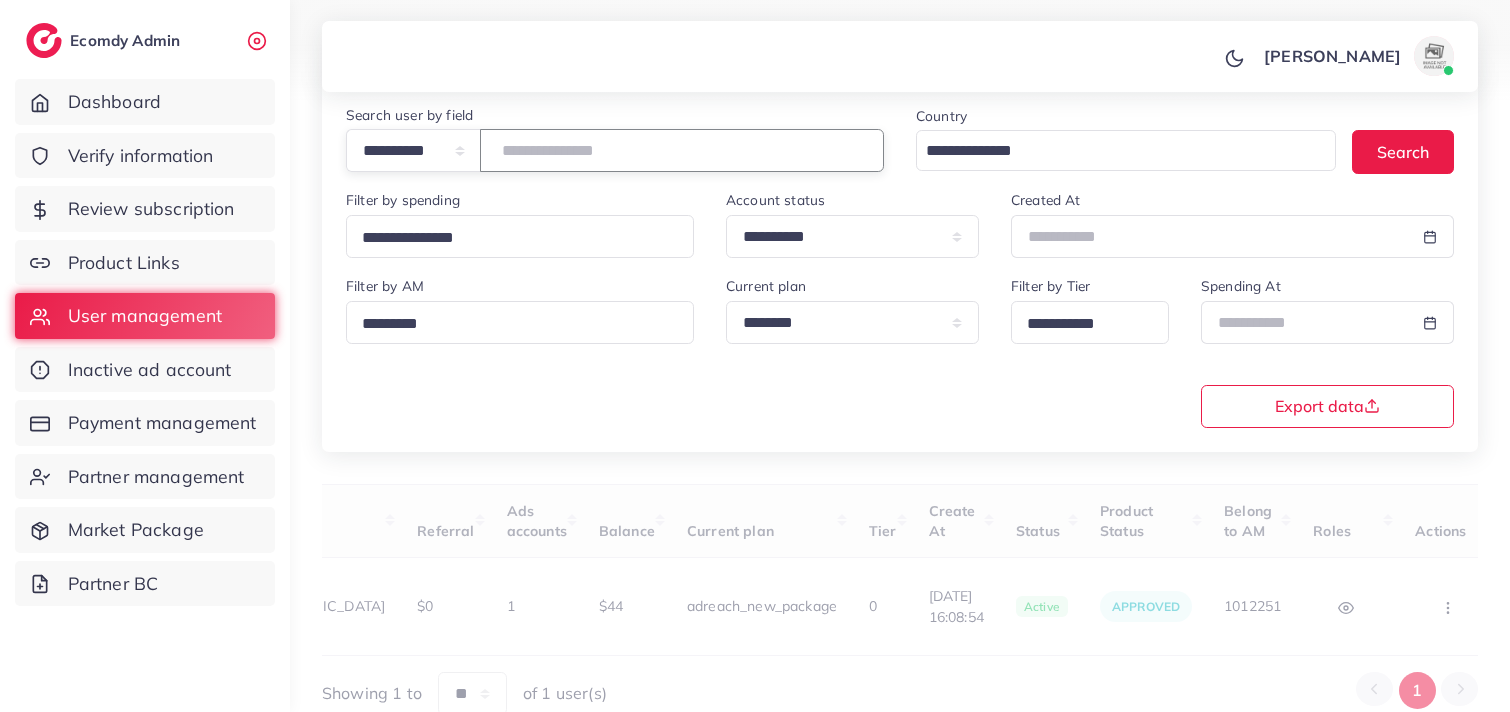 paste on "**********" 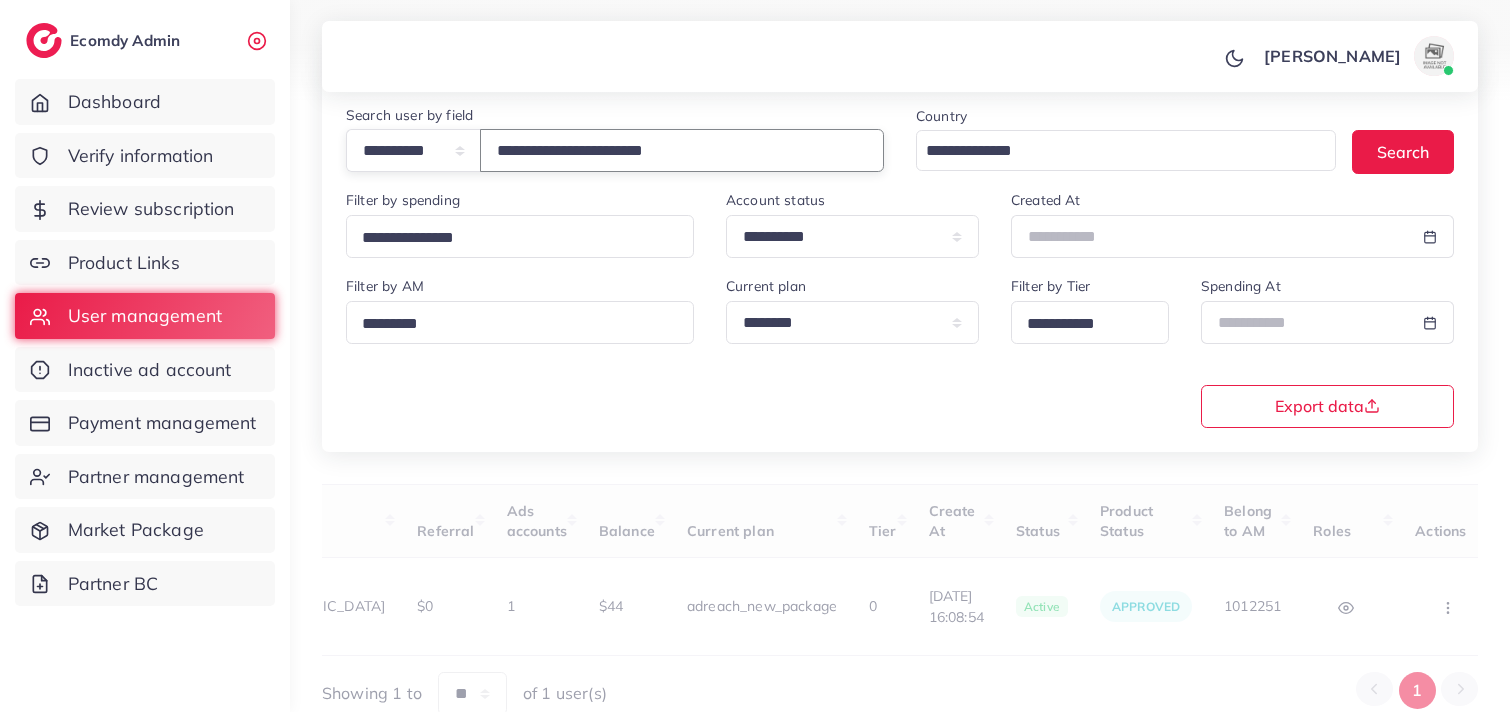 type on "**********" 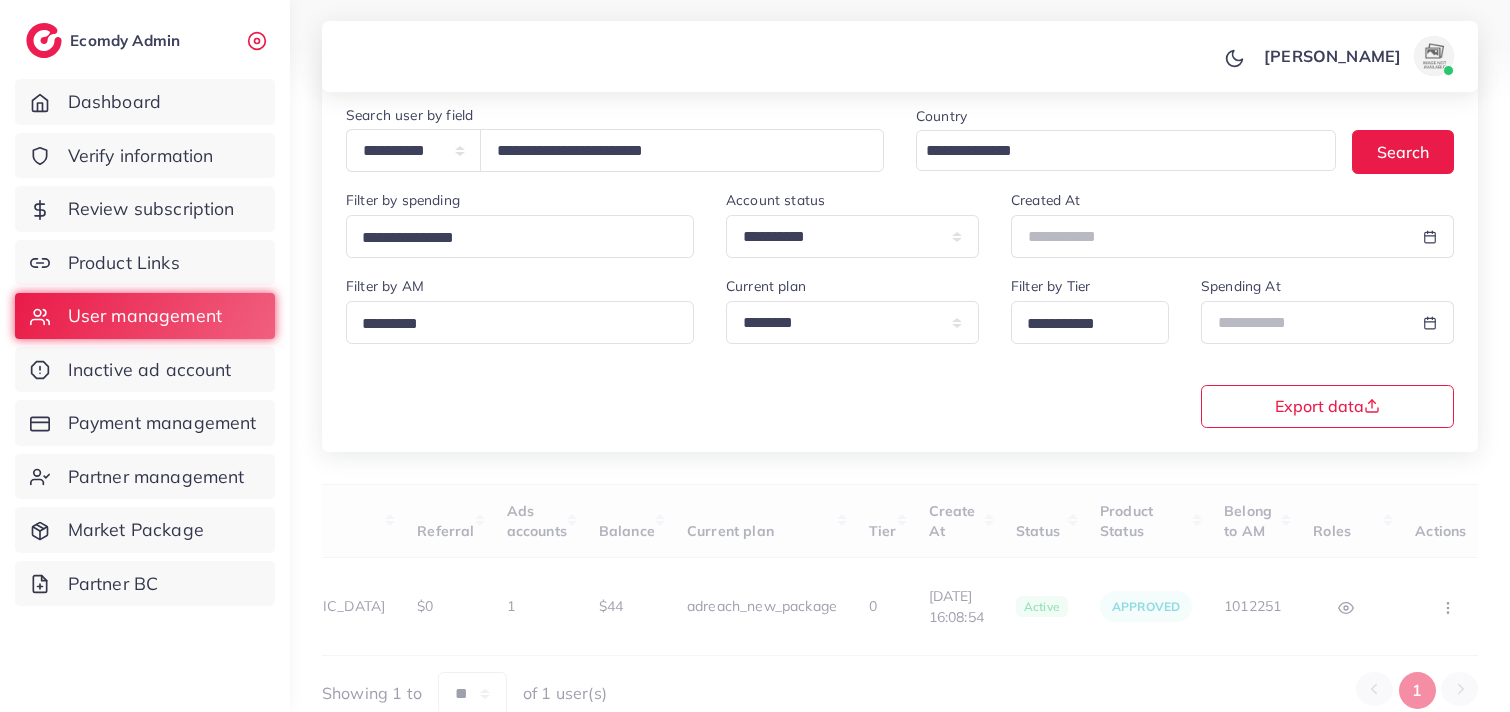 click on "**********" at bounding box center [900, 350] 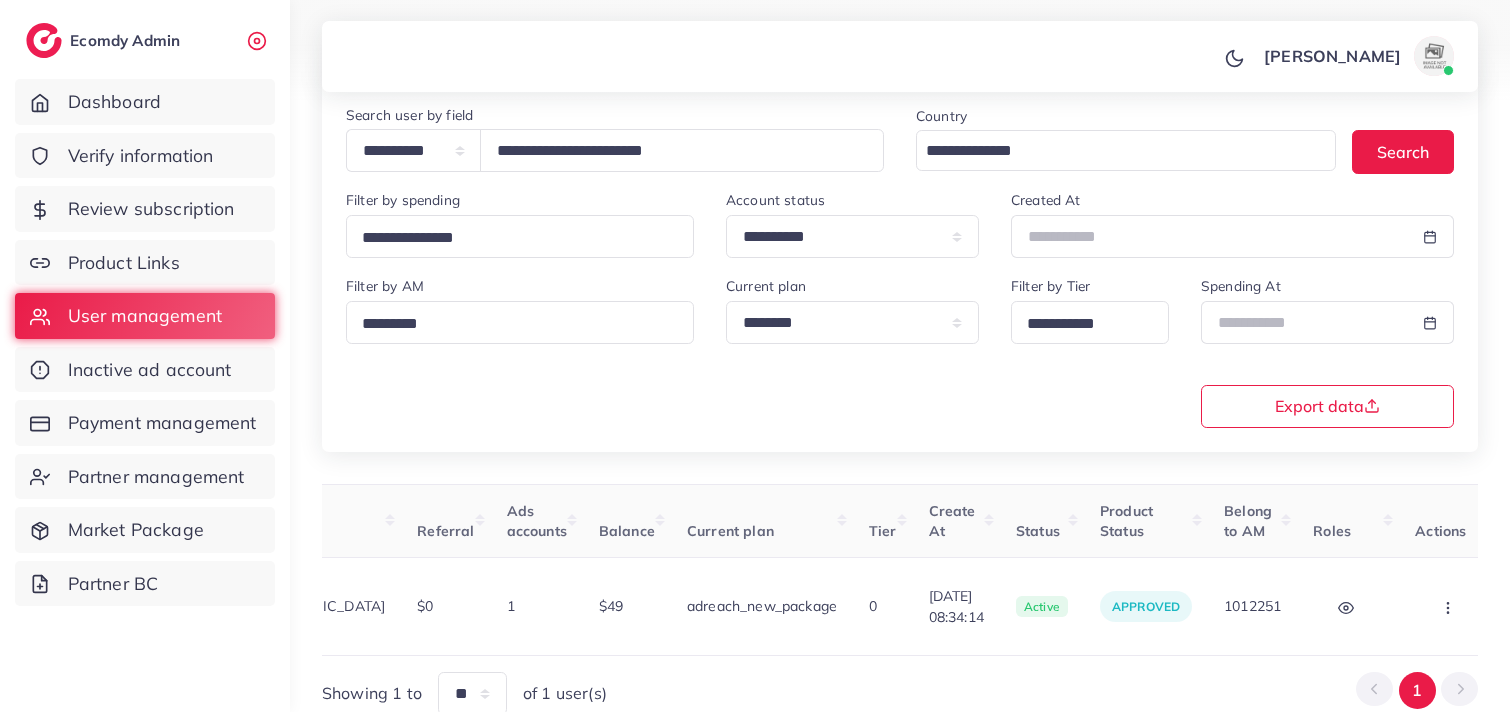 scroll, scrollTop: 0, scrollLeft: 0, axis: both 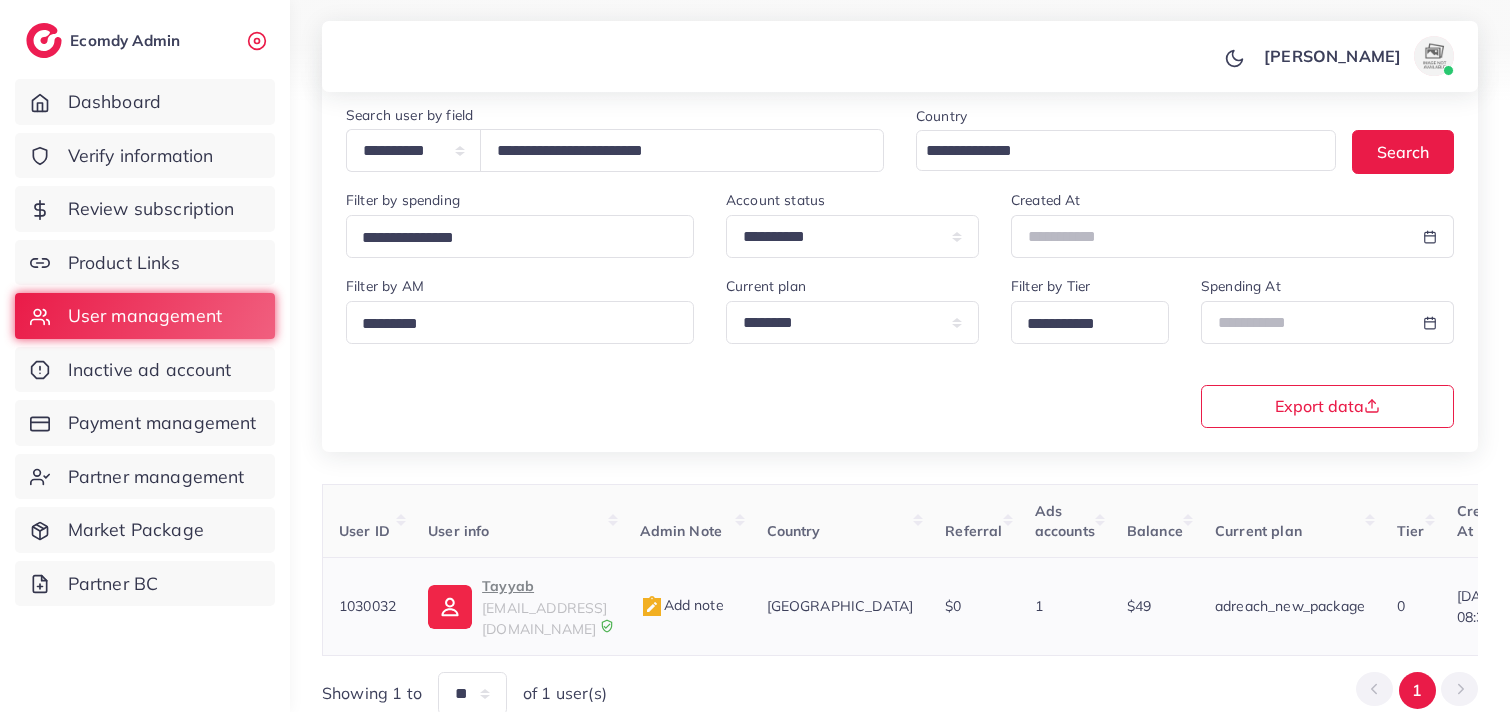click on "Tayyab" at bounding box center (544, 586) 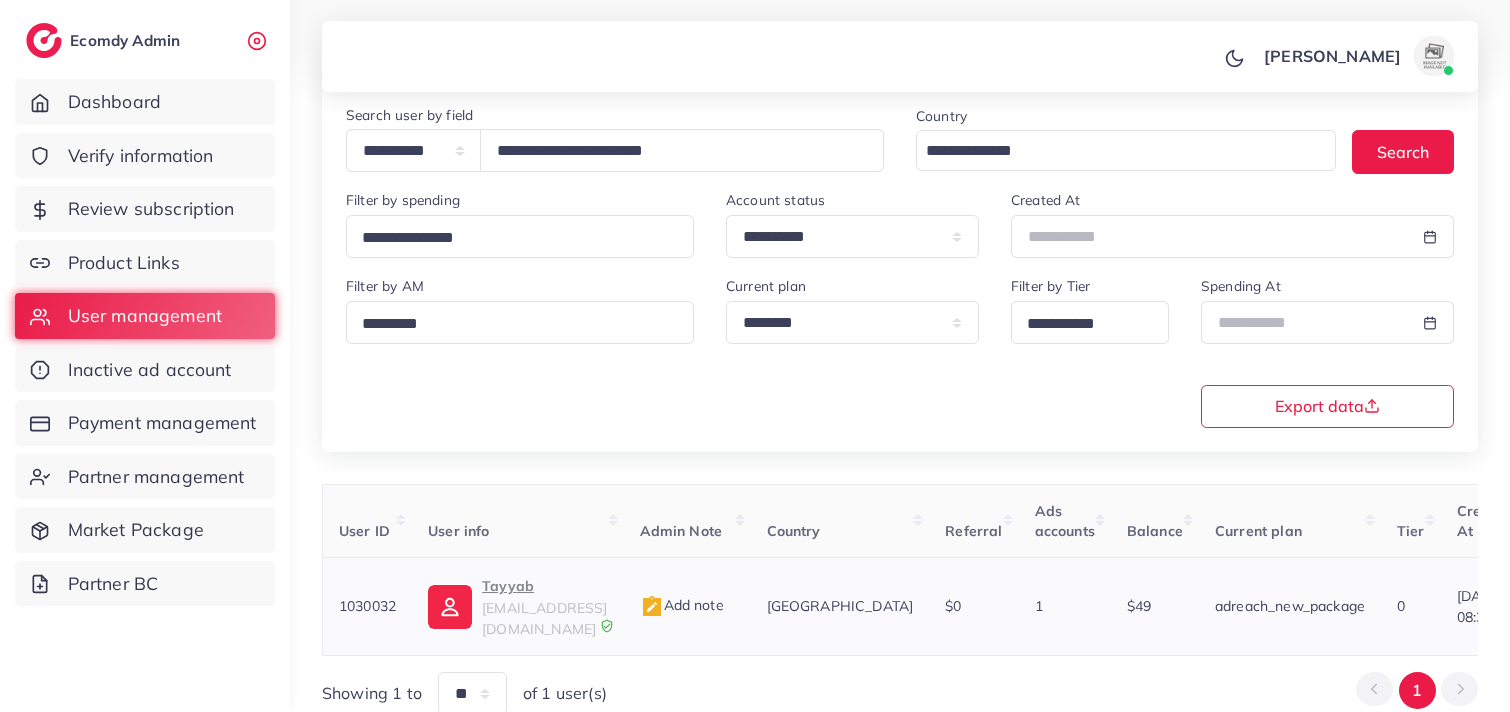 click on "Tayyab" at bounding box center (544, 586) 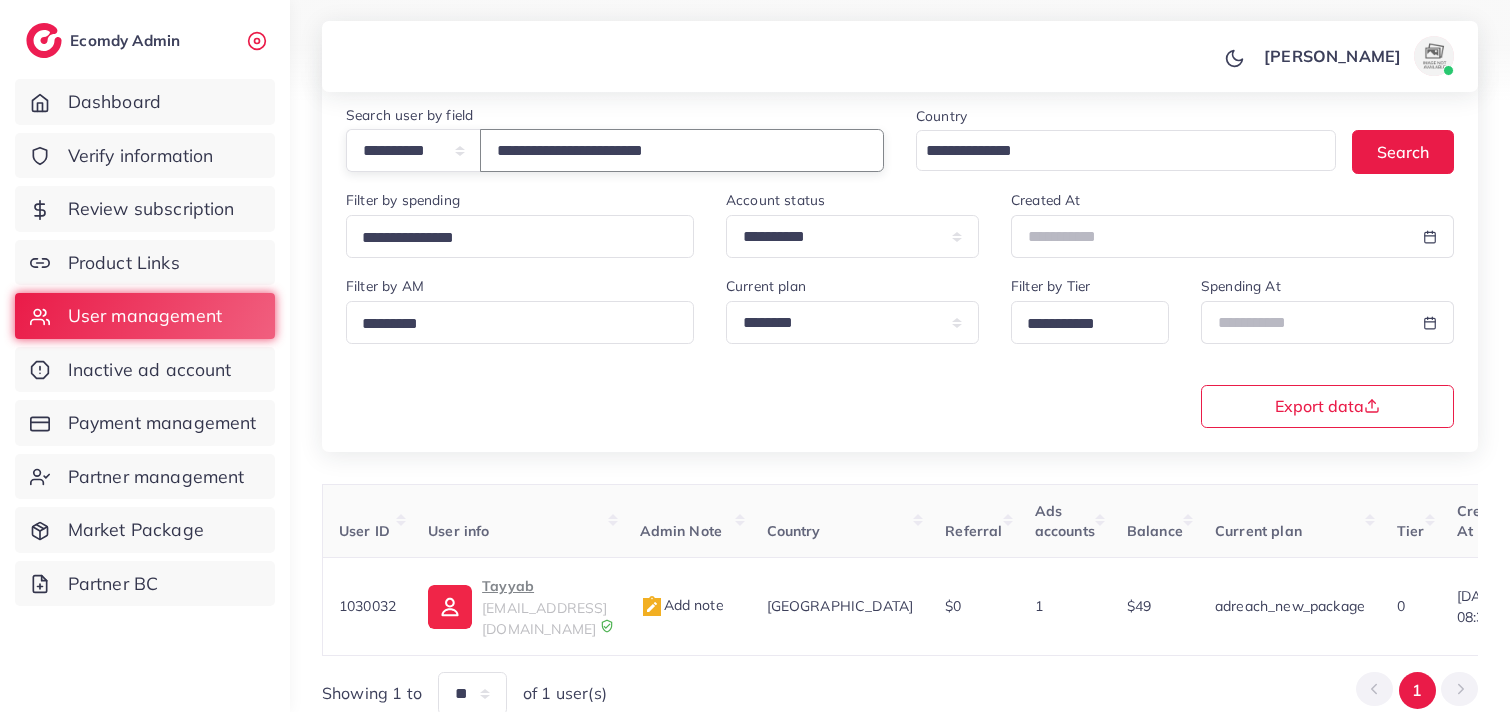 click on "**********" at bounding box center (682, 150) 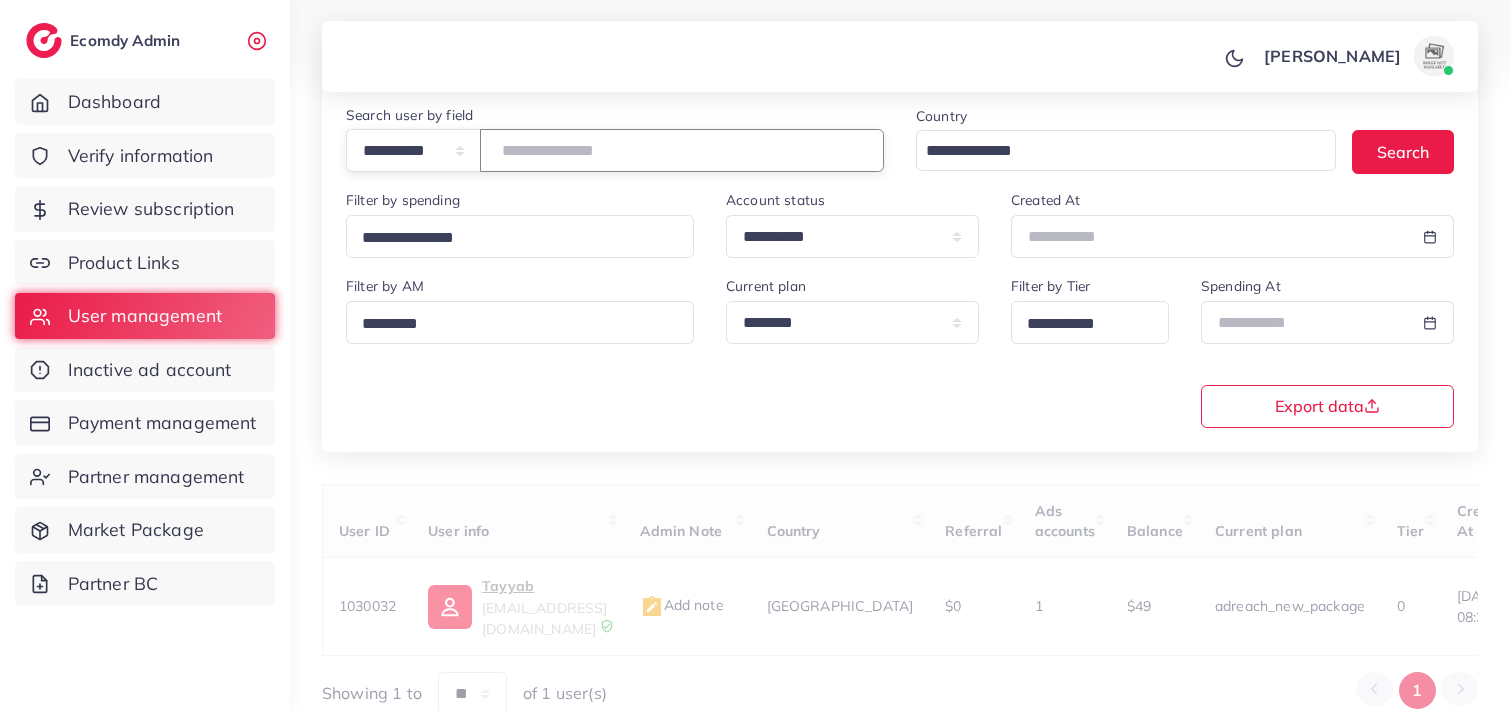paste on "**********" 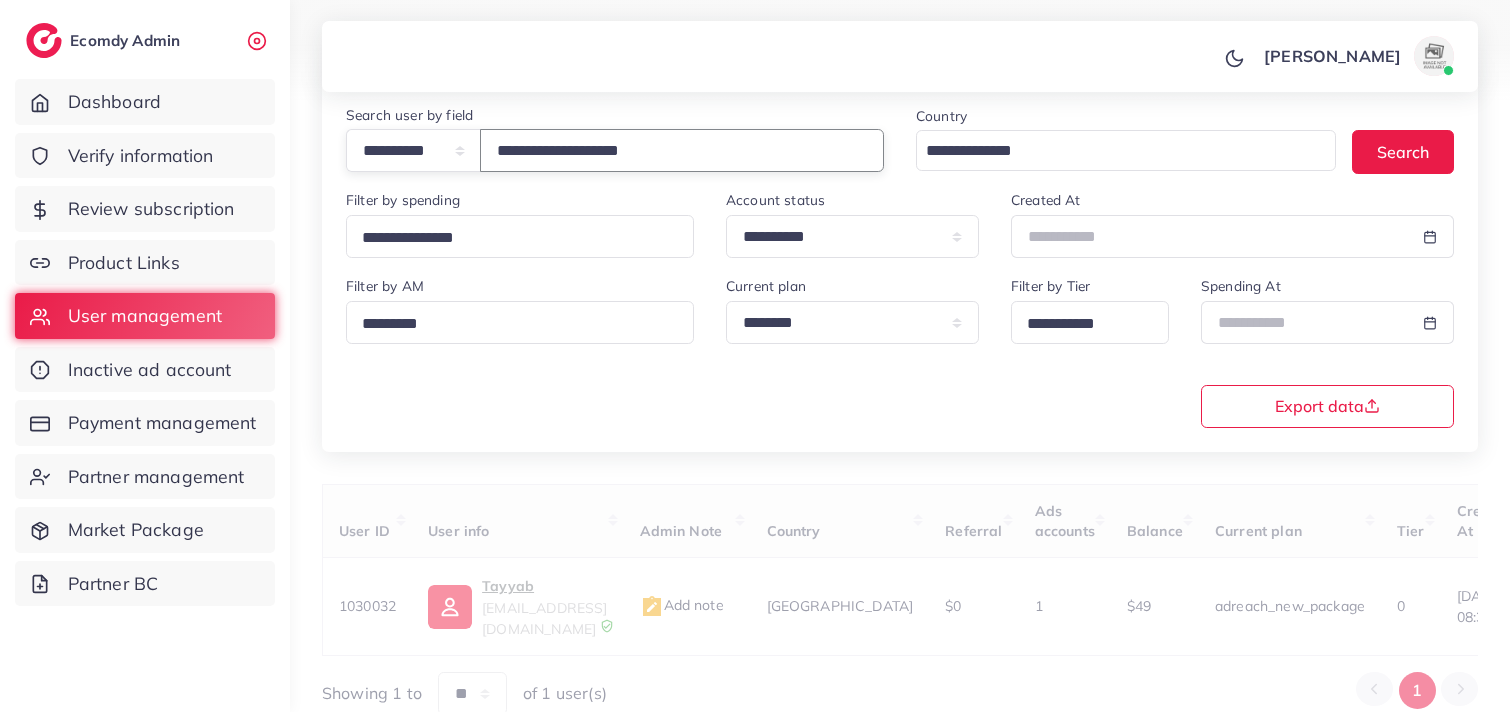 type on "**********" 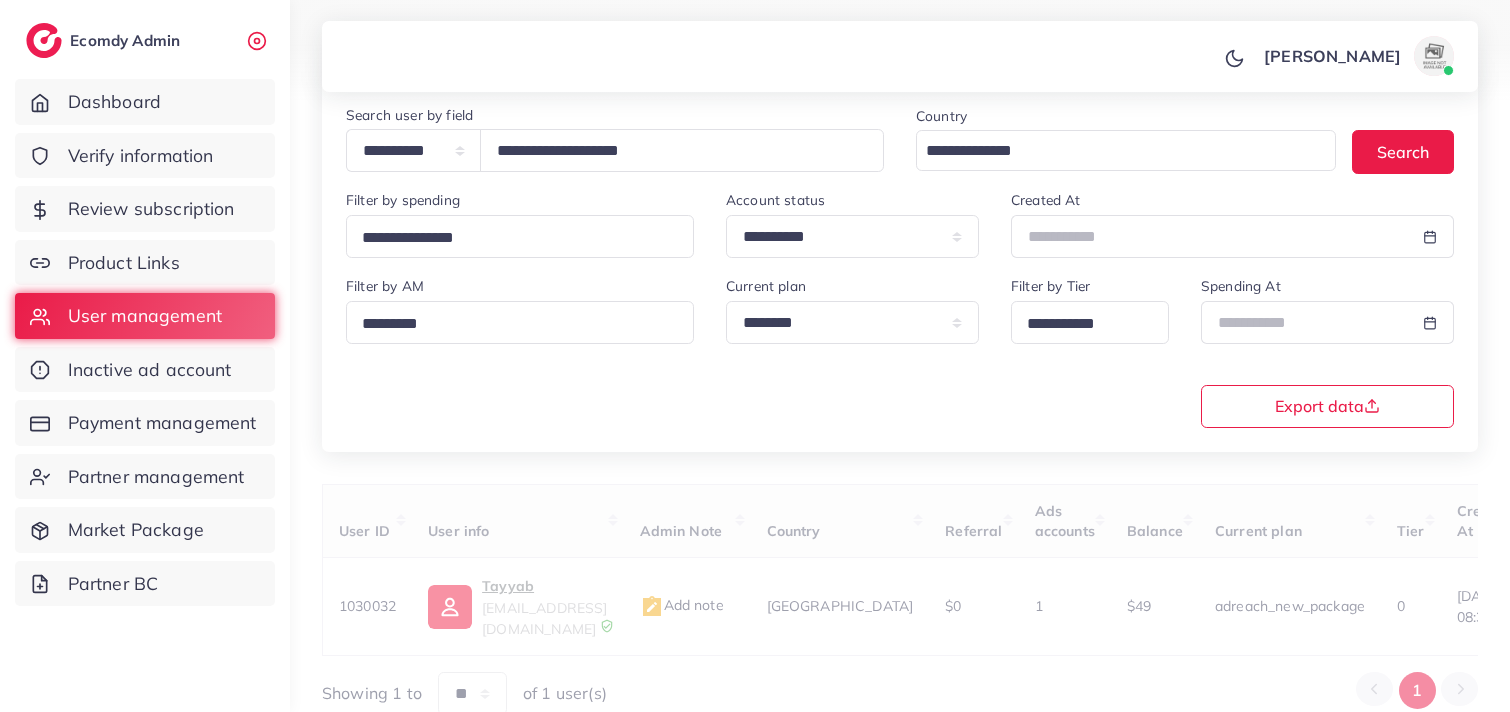 click on "**********" at bounding box center (900, 255) 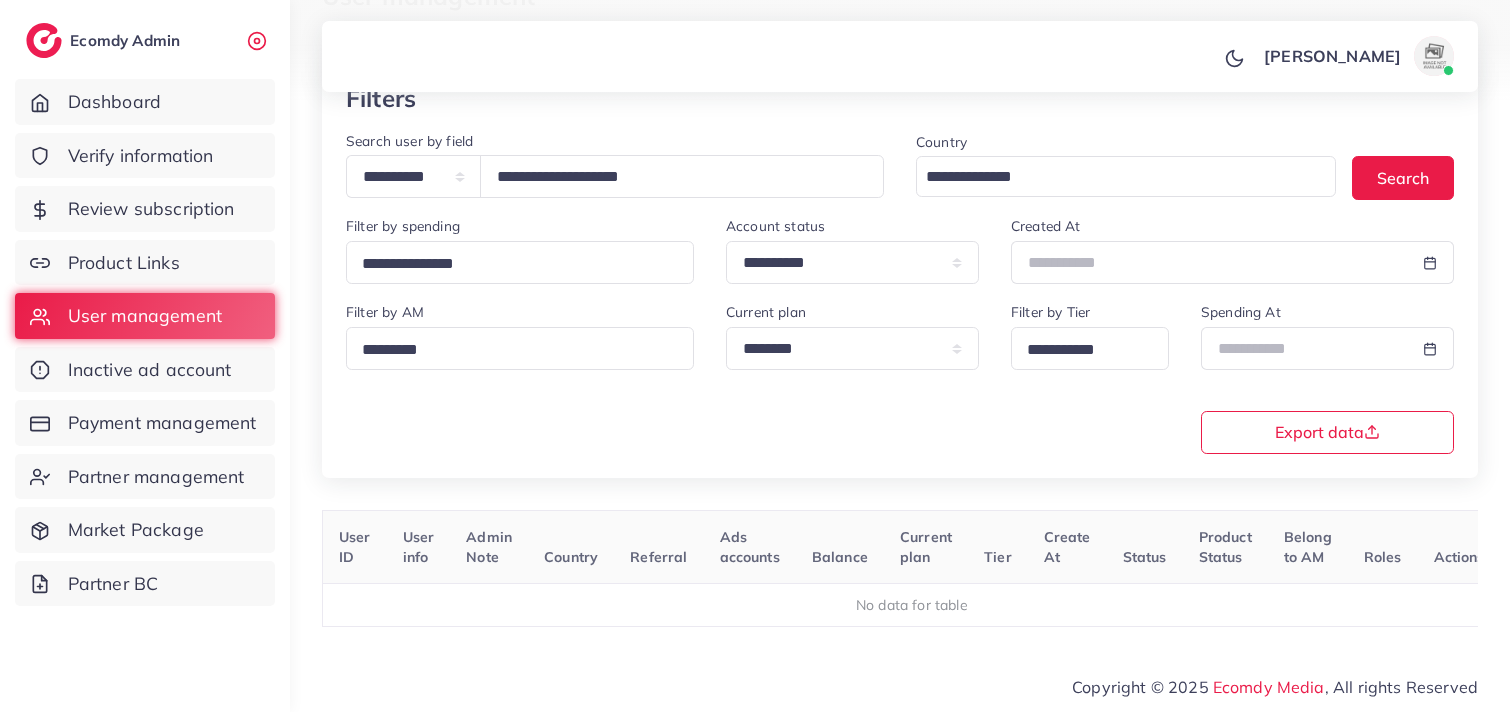 click on "**********" at bounding box center [900, 376] 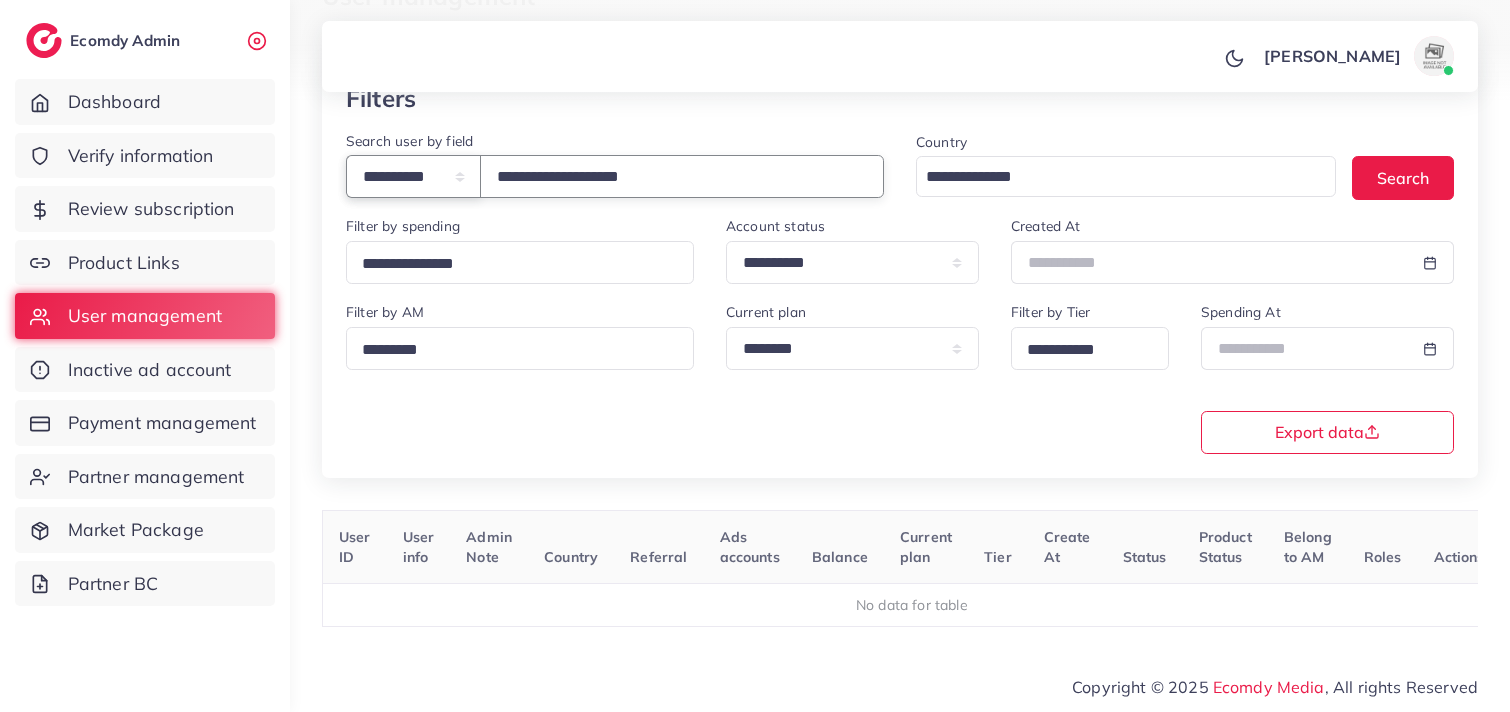 click on "**********" at bounding box center [413, 176] 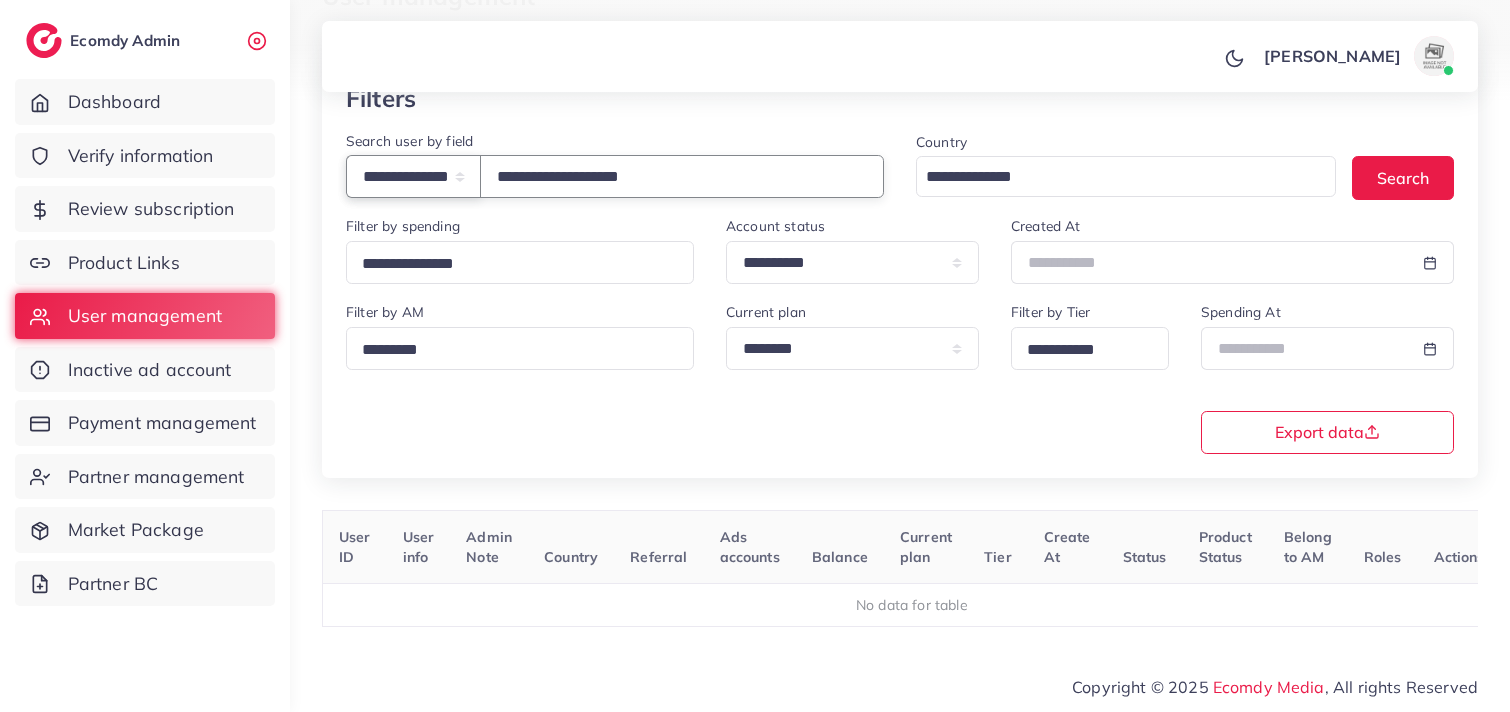 click on "**********" at bounding box center (413, 176) 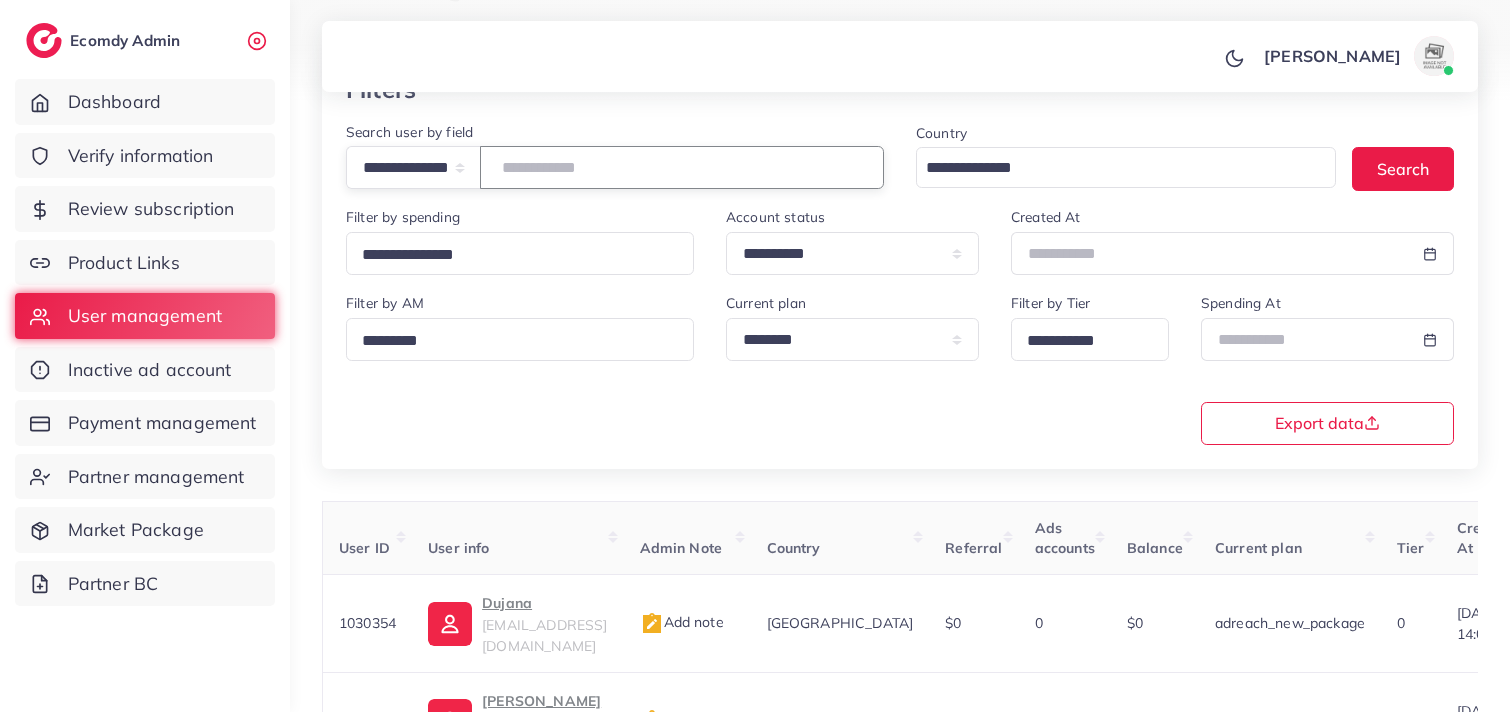 click on "**********" at bounding box center (682, 167) 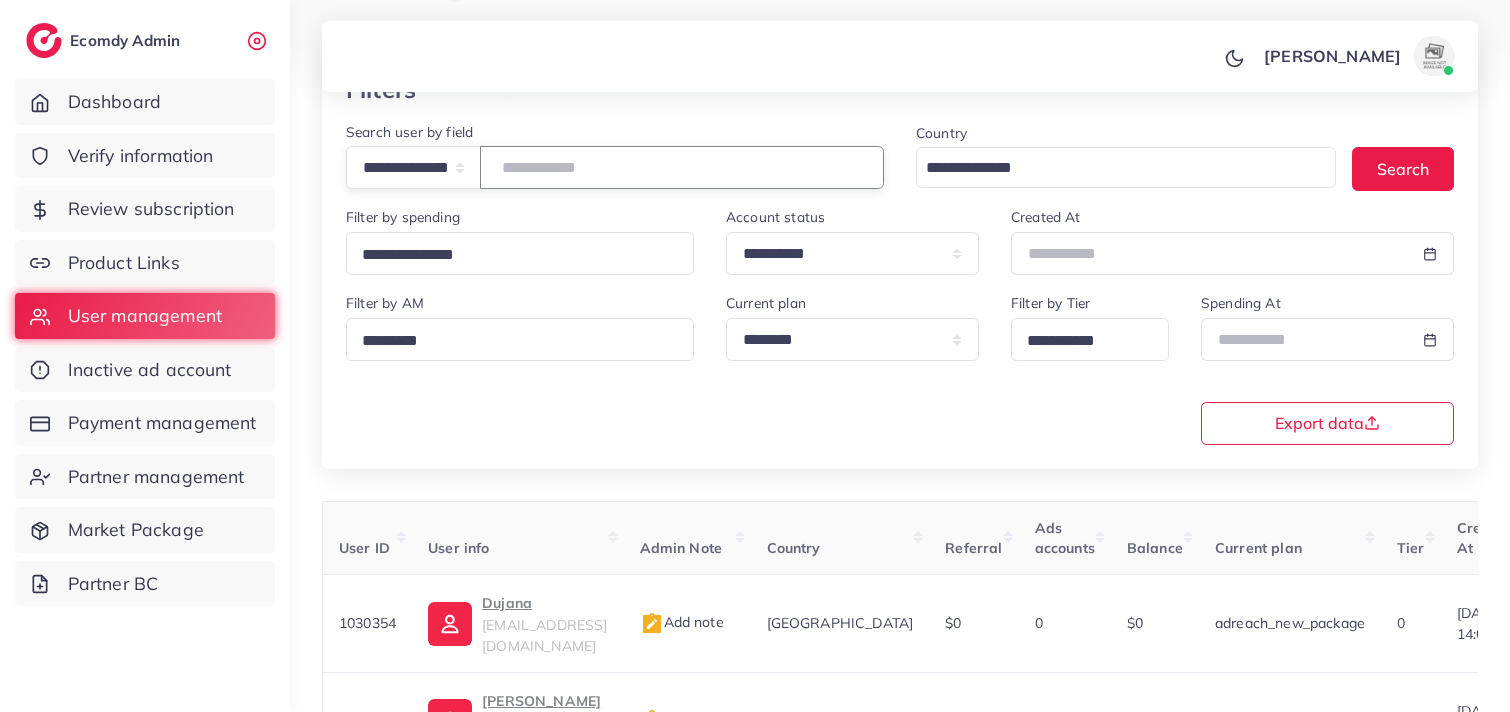 paste 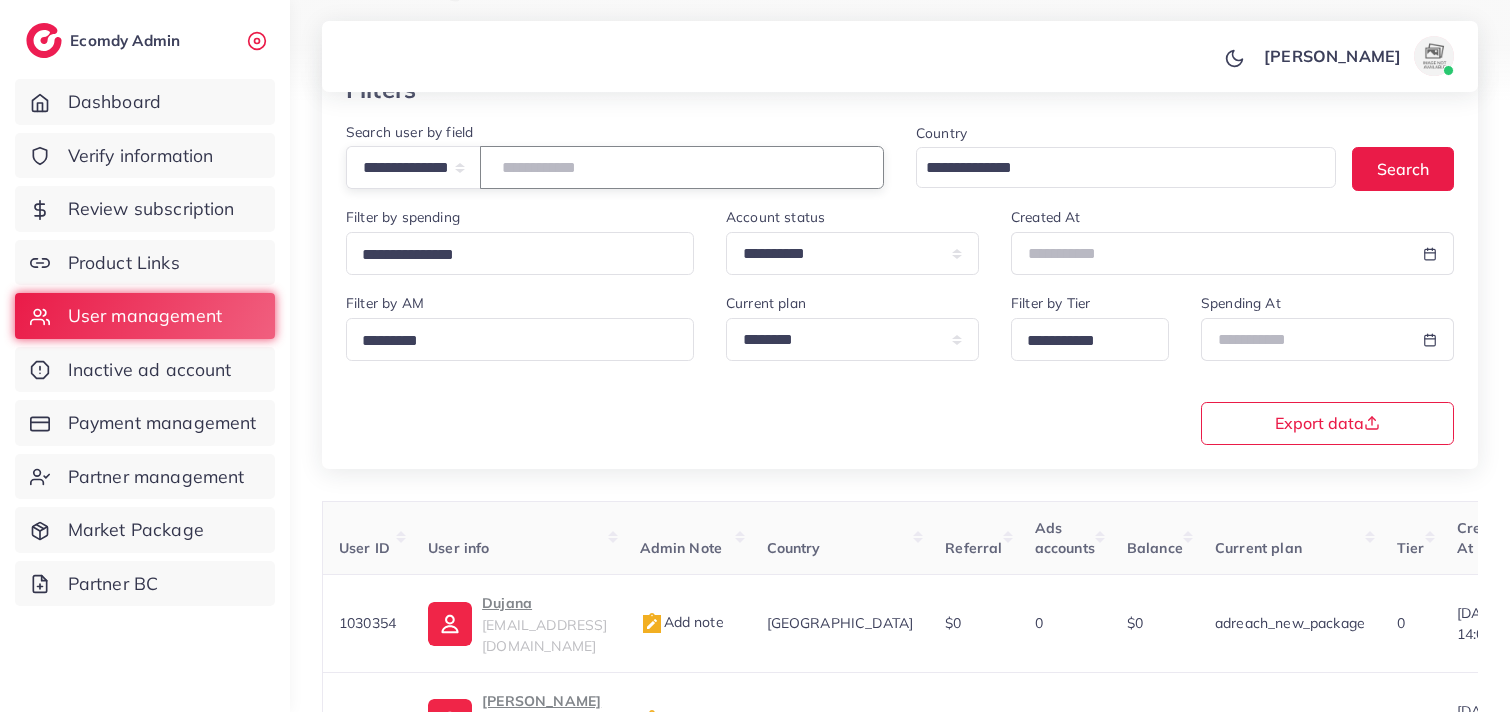 type on "**********" 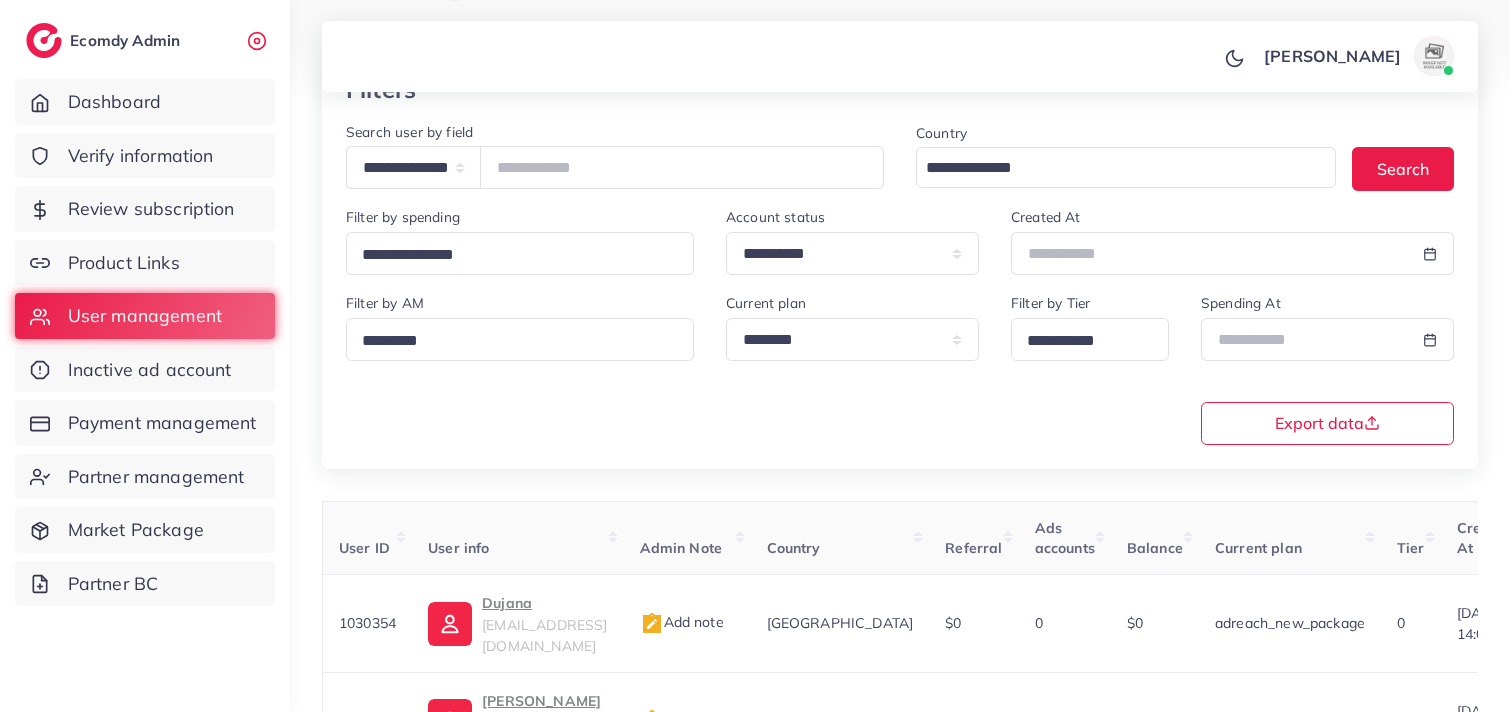 click on "**********" at bounding box center (900, 367) 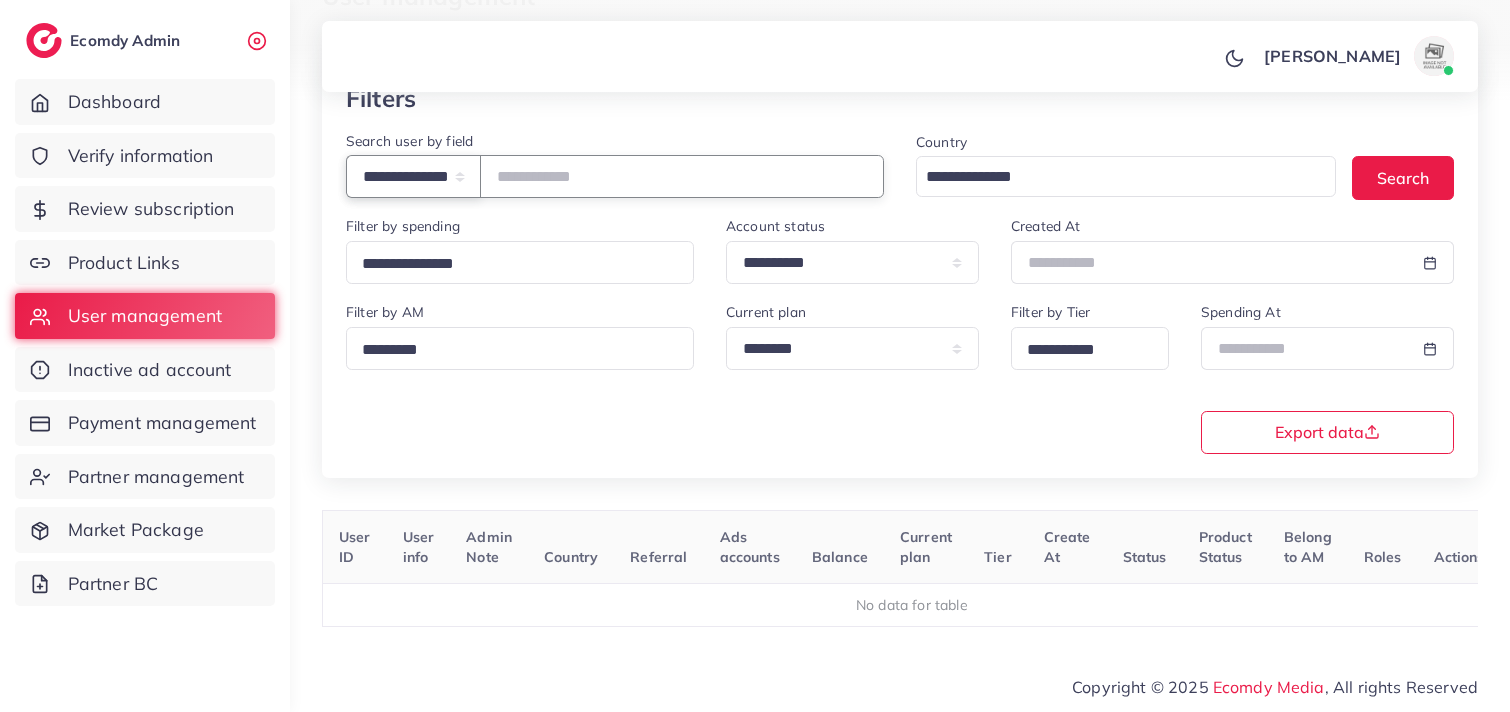 click on "**********" at bounding box center (413, 176) 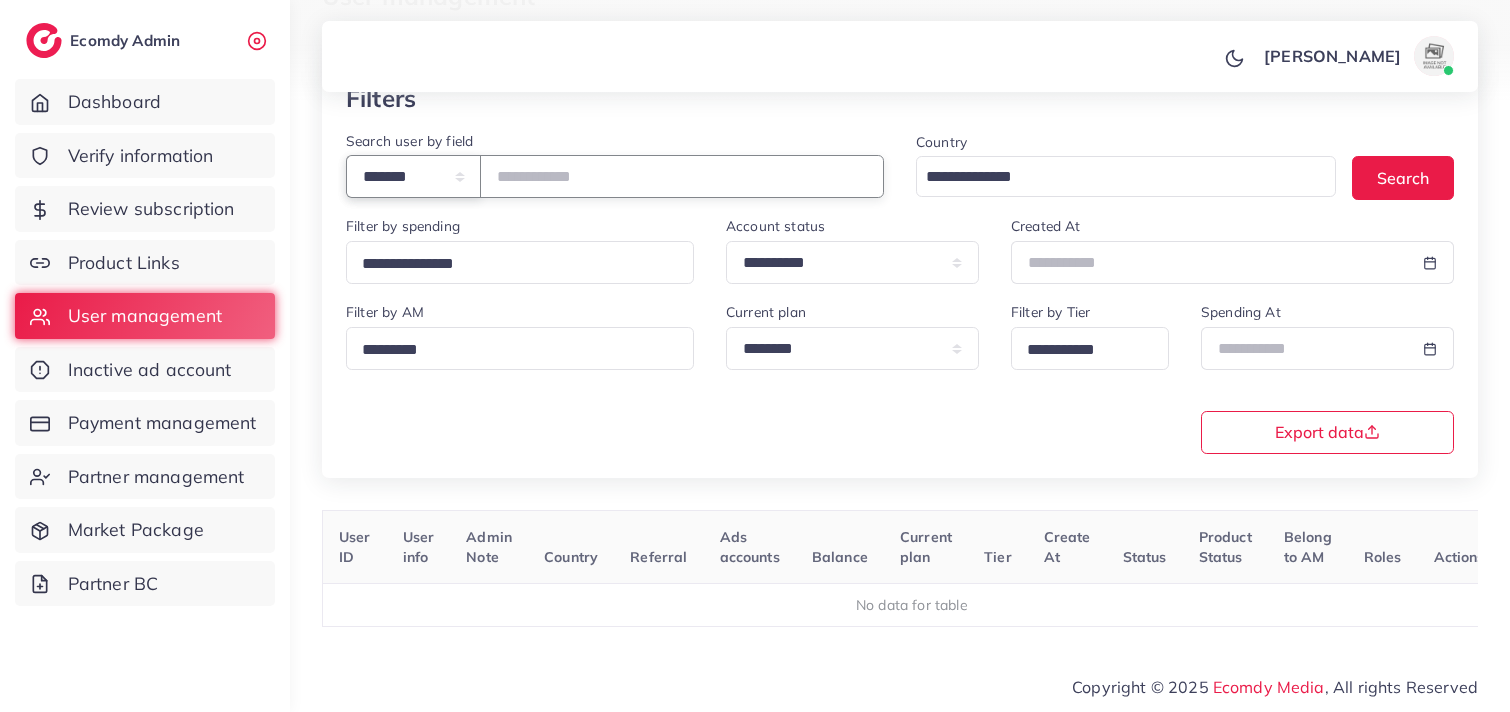 click on "**********" at bounding box center (413, 176) 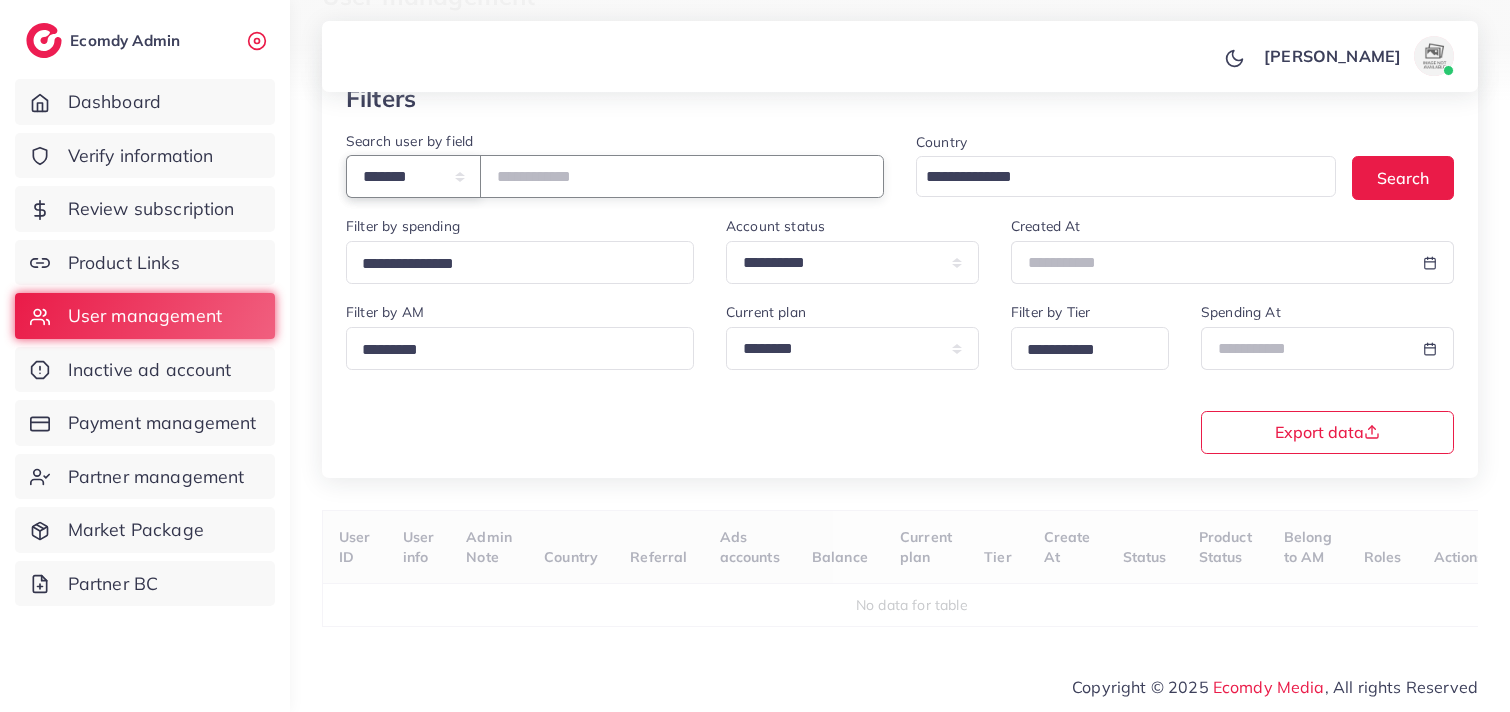 click on "**********" at bounding box center [413, 176] 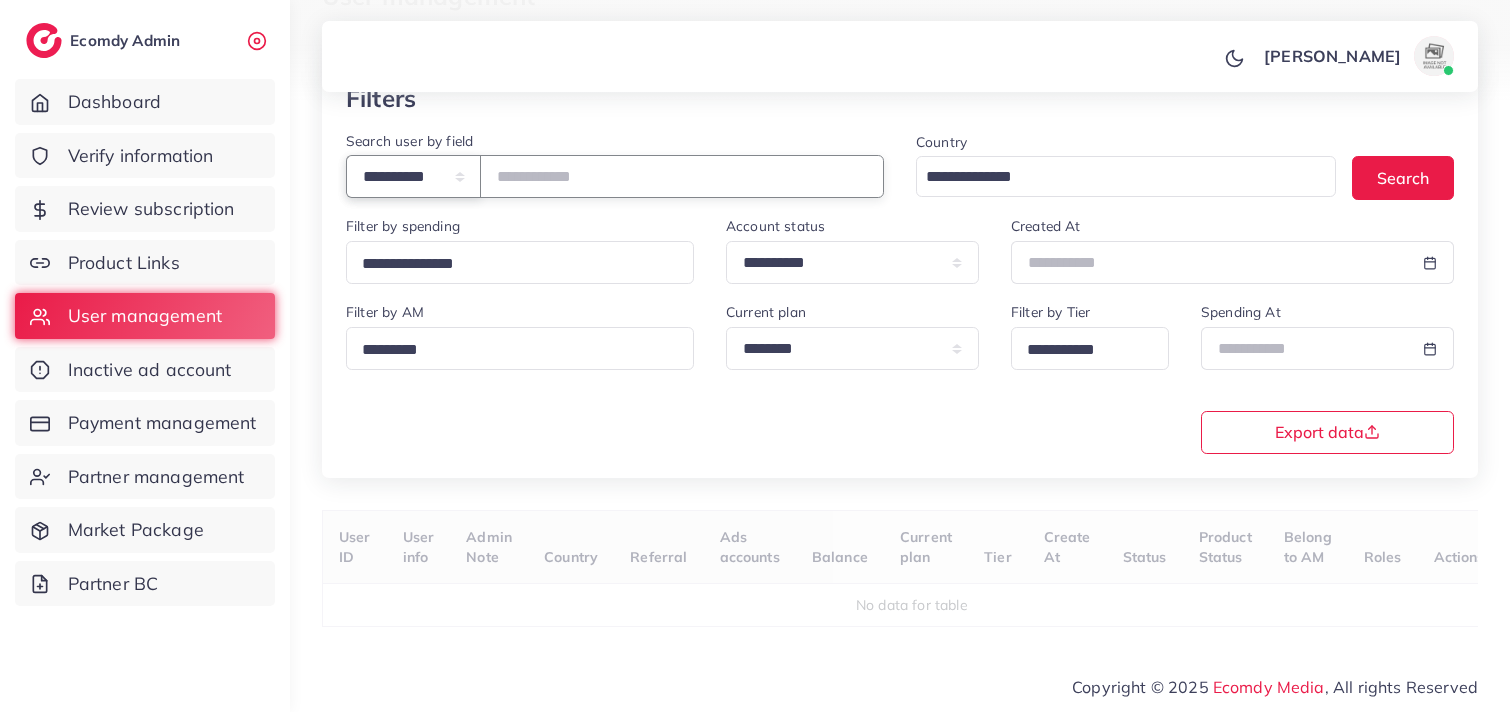 click on "**********" at bounding box center (413, 176) 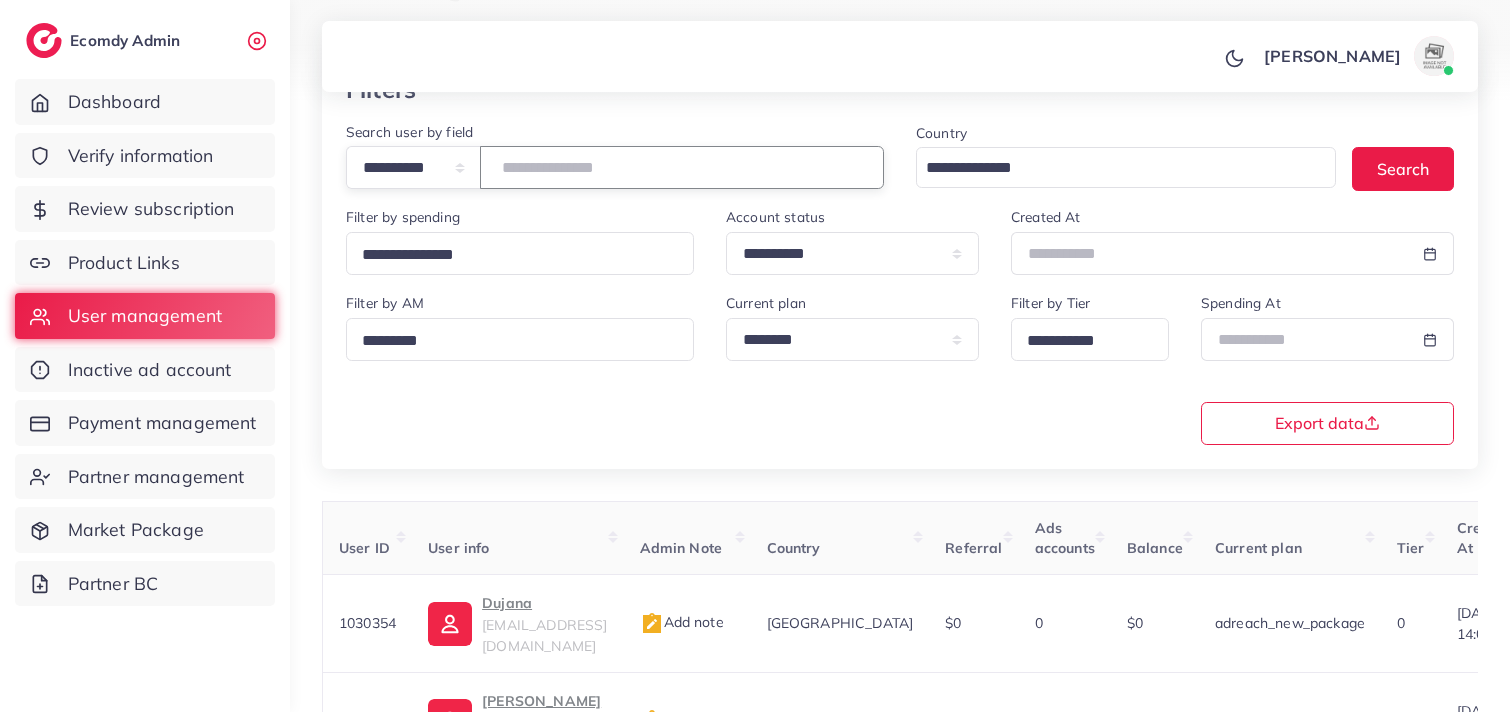 click at bounding box center (682, 167) 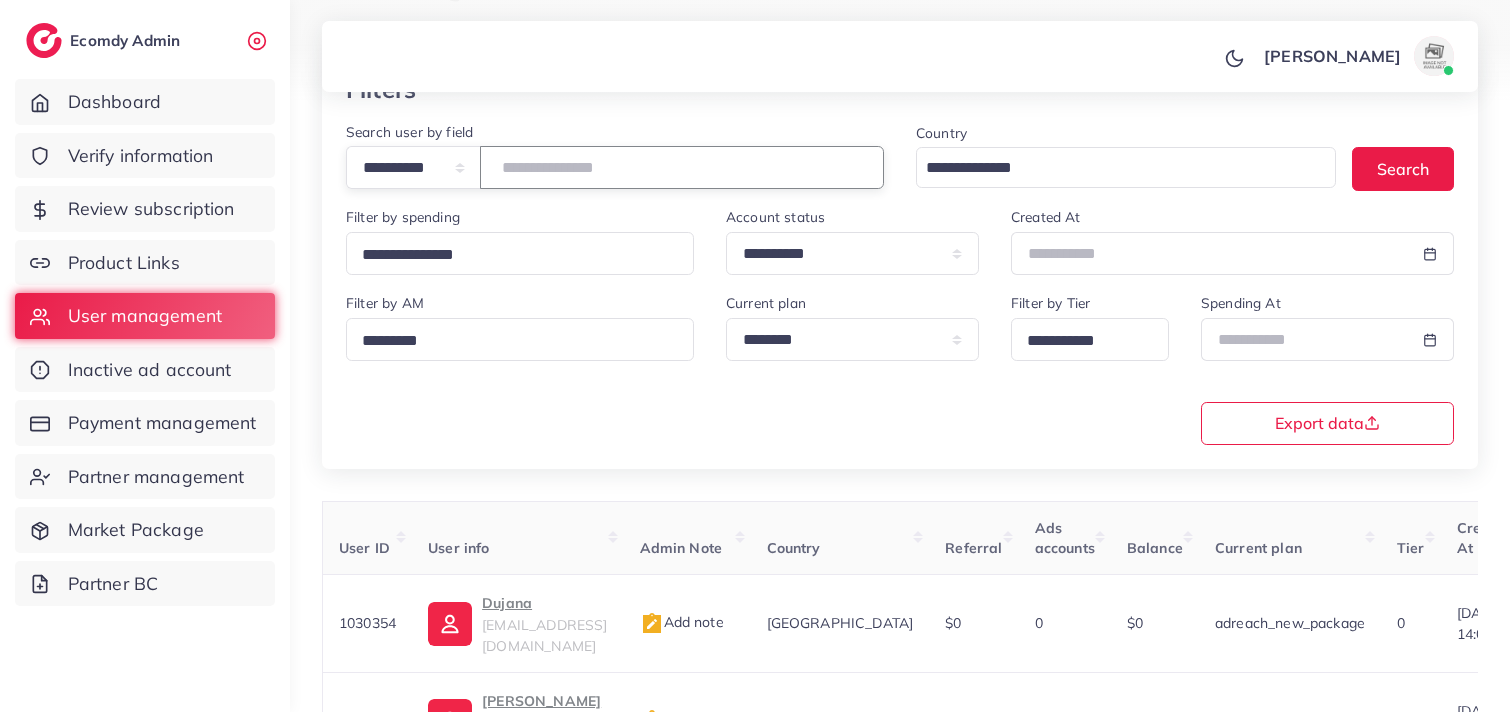 paste on "**********" 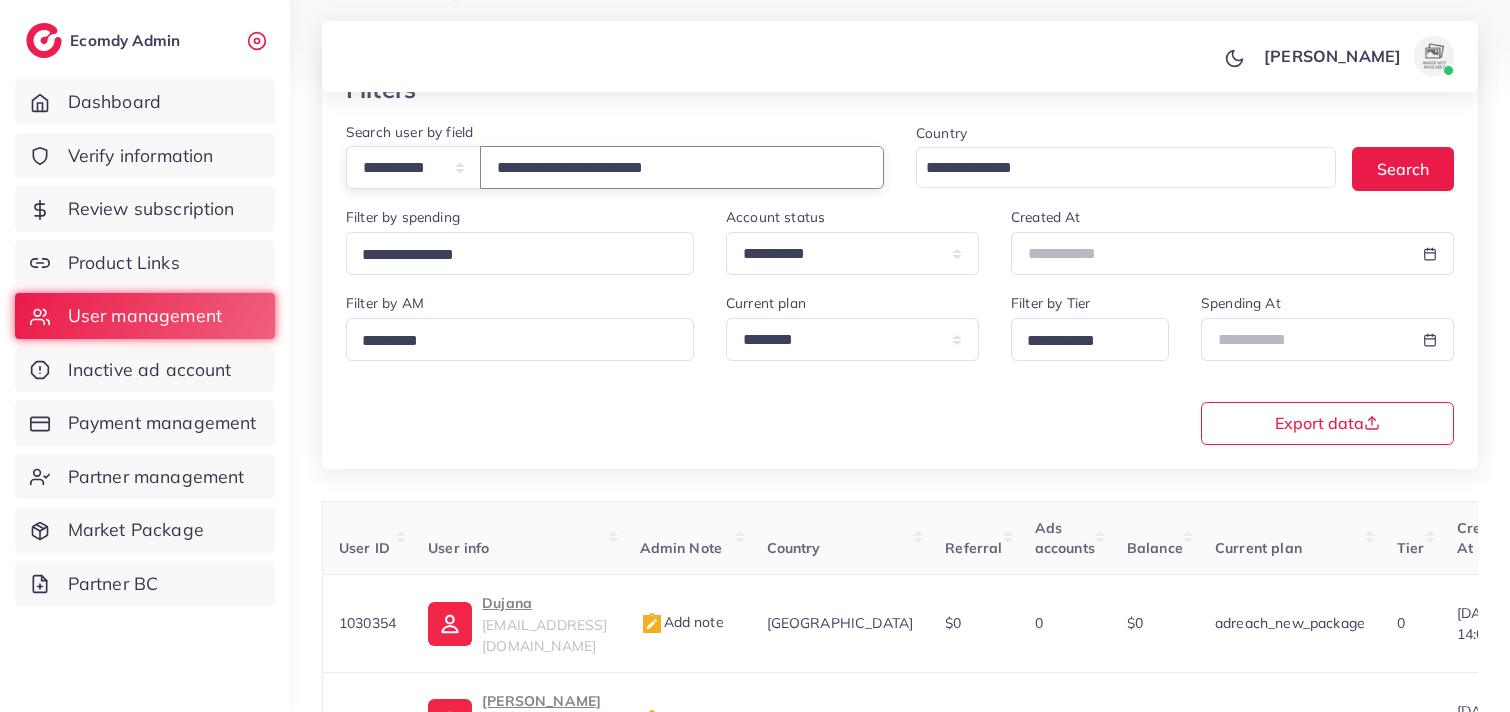 type on "**********" 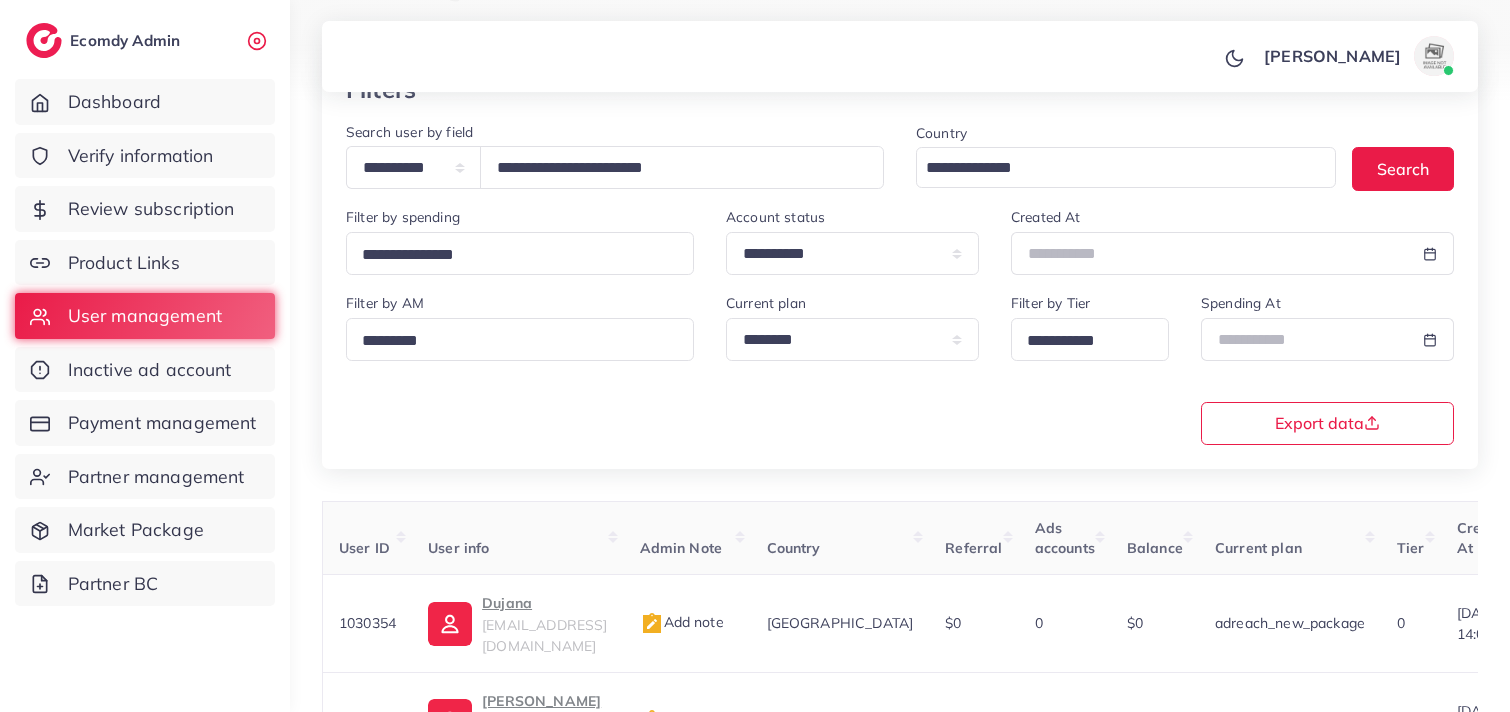 click on "**********" at bounding box center [900, 367] 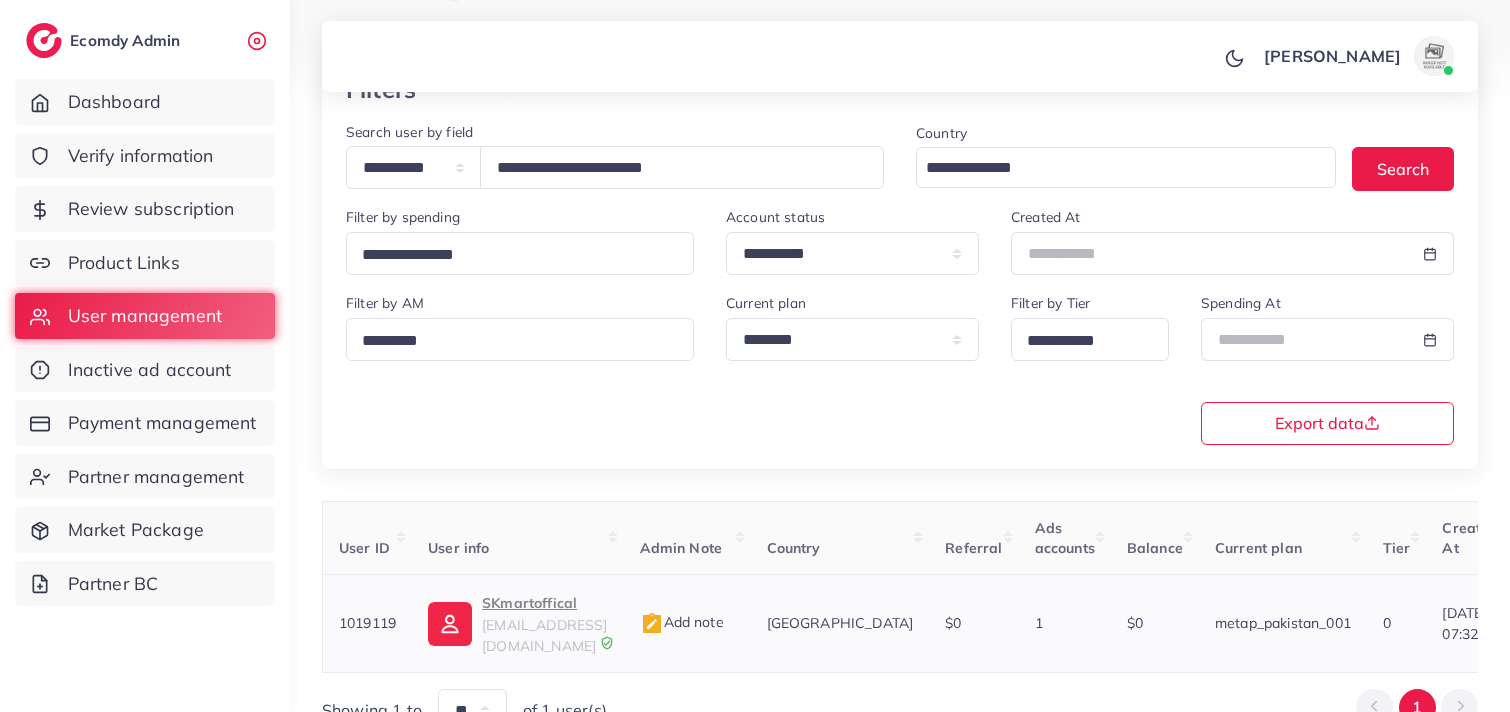 click on "SKmartoffical" at bounding box center (544, 603) 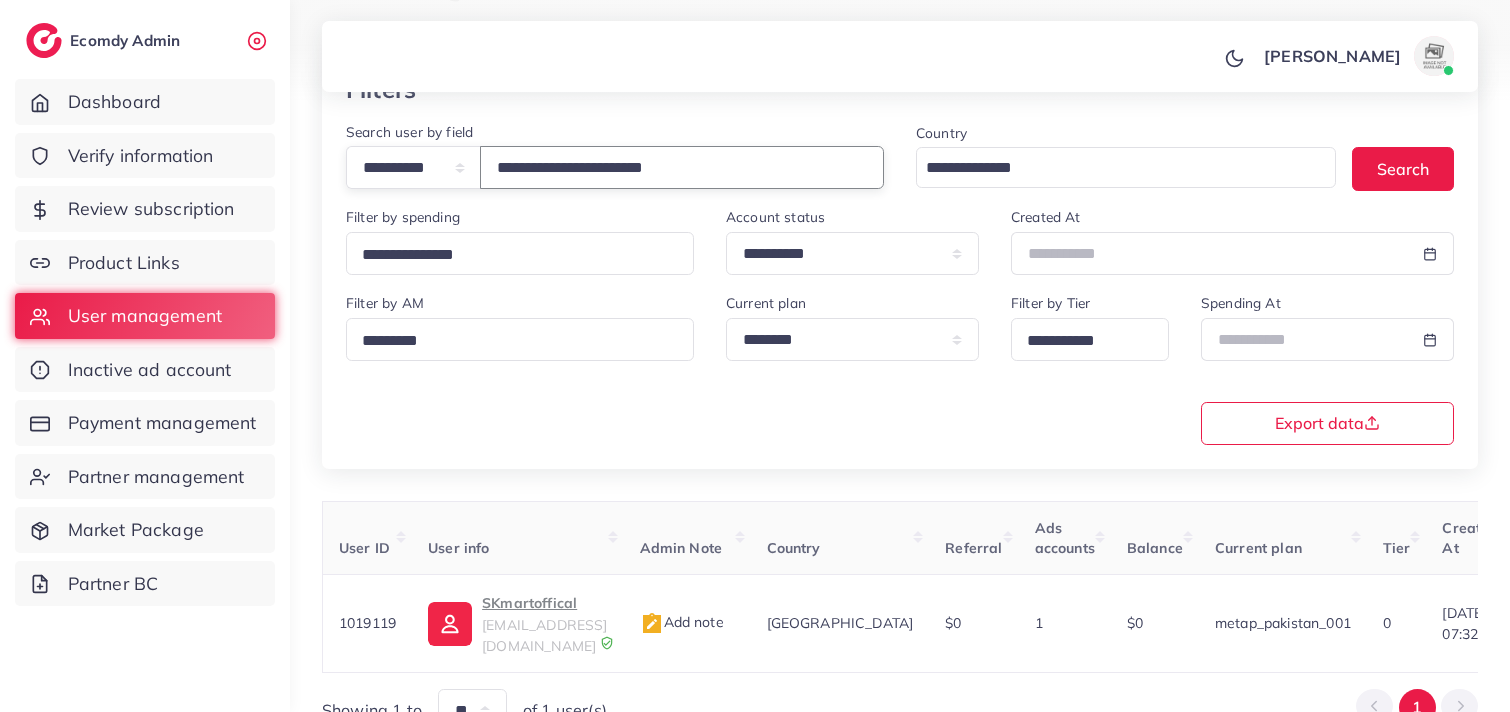 click on "**********" at bounding box center [682, 167] 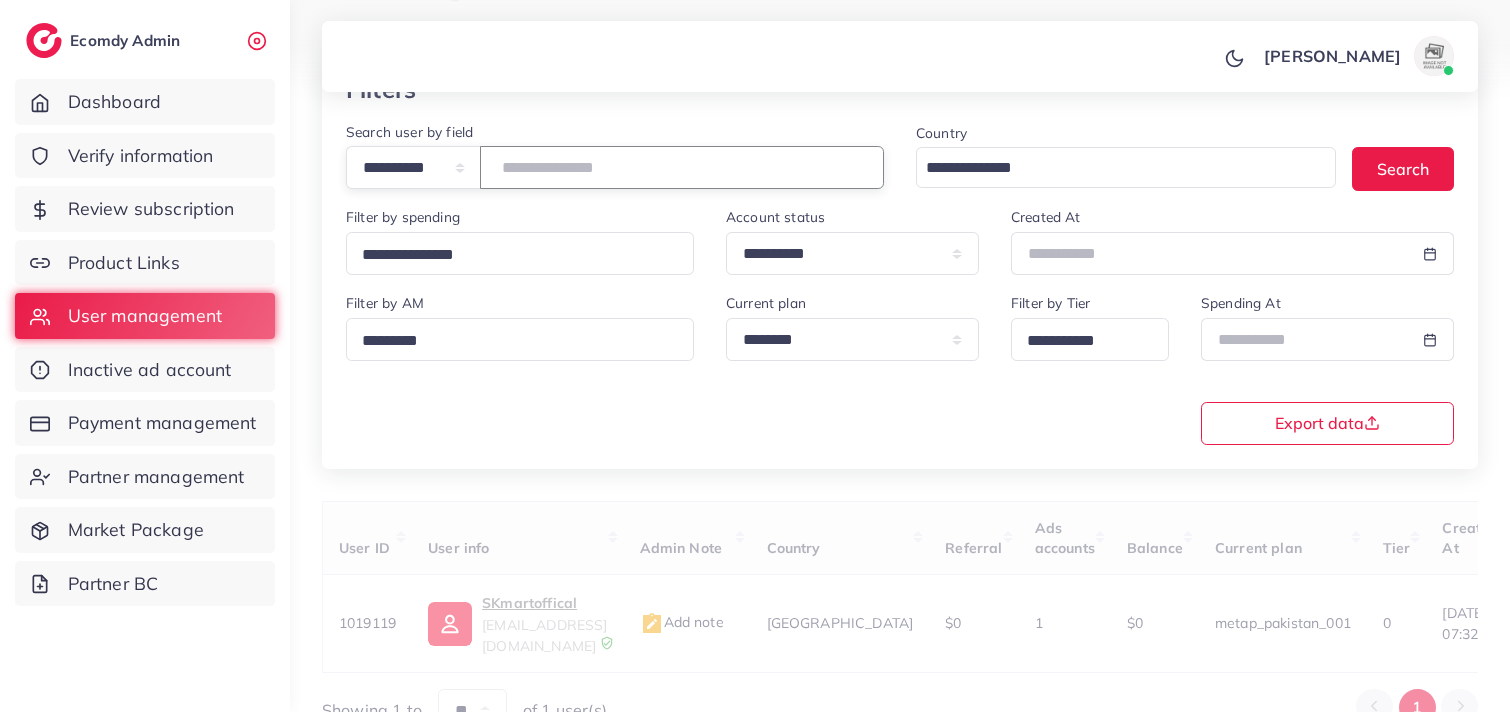 paste on "**********" 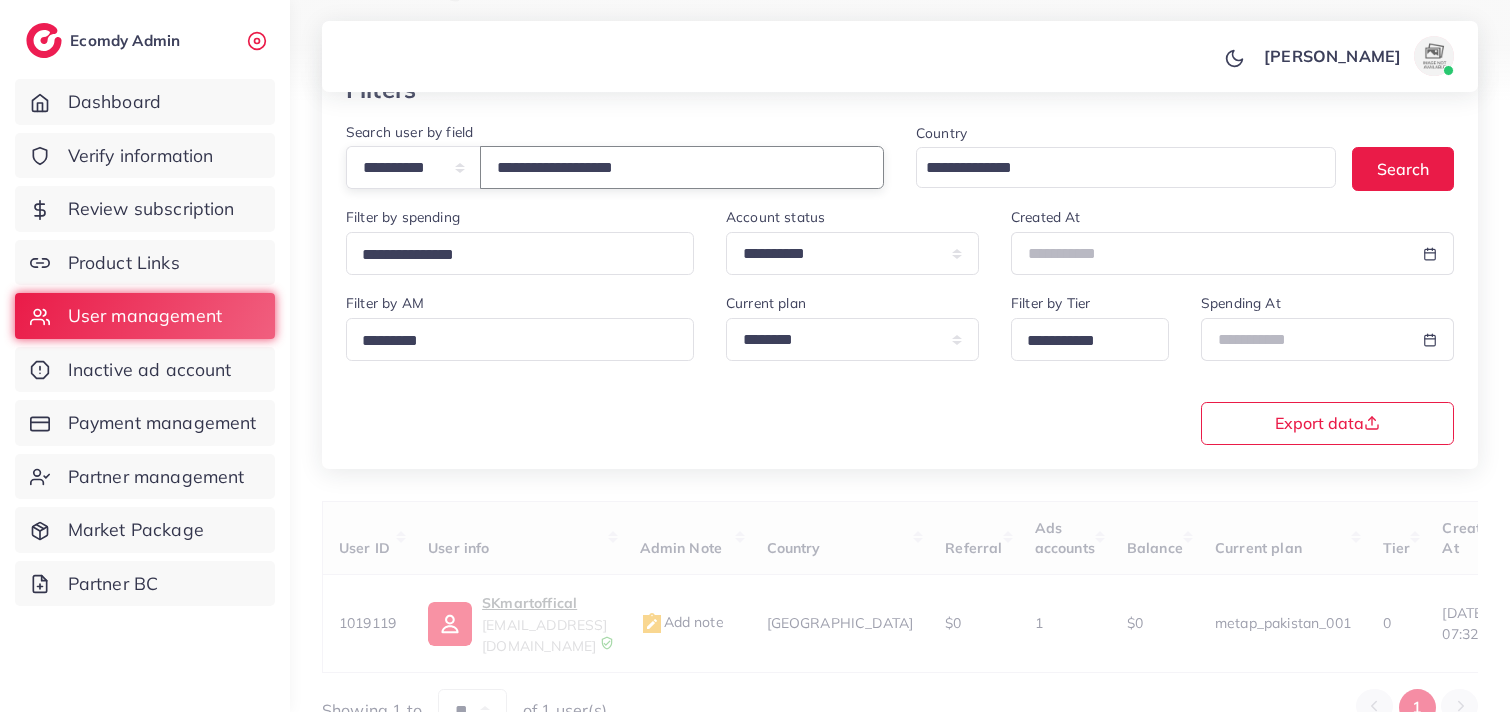 type on "**********" 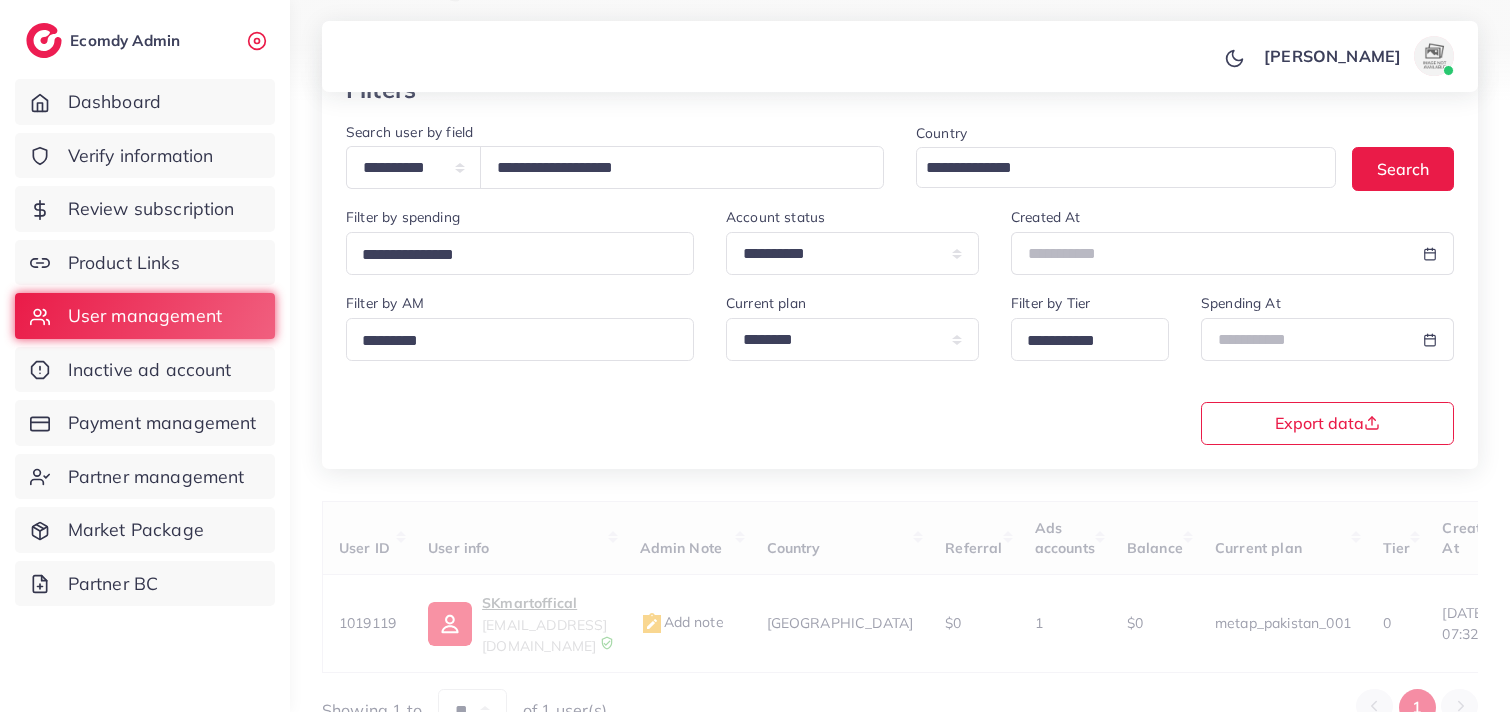 click on "**********" at bounding box center (900, 367) 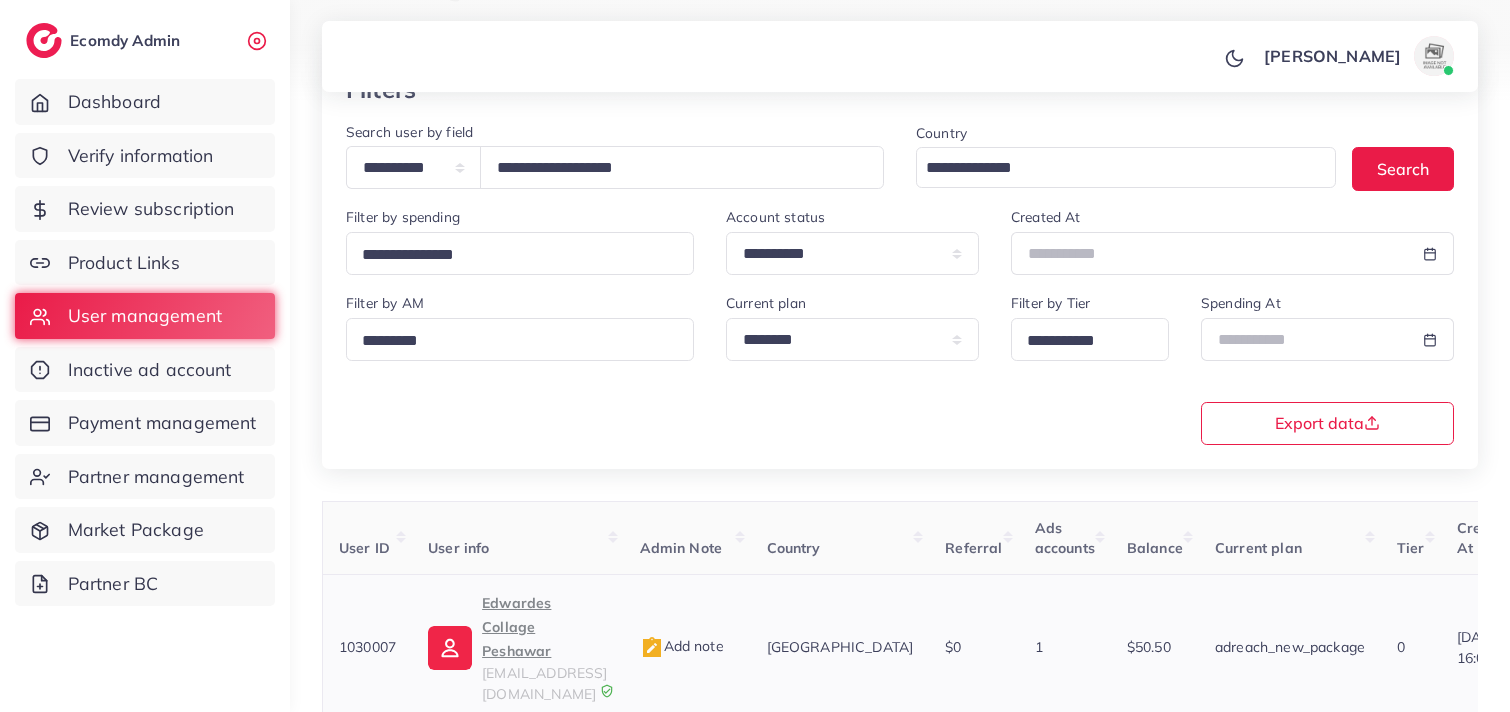 click on "Edwardes Collage Peshawar" at bounding box center (544, 627) 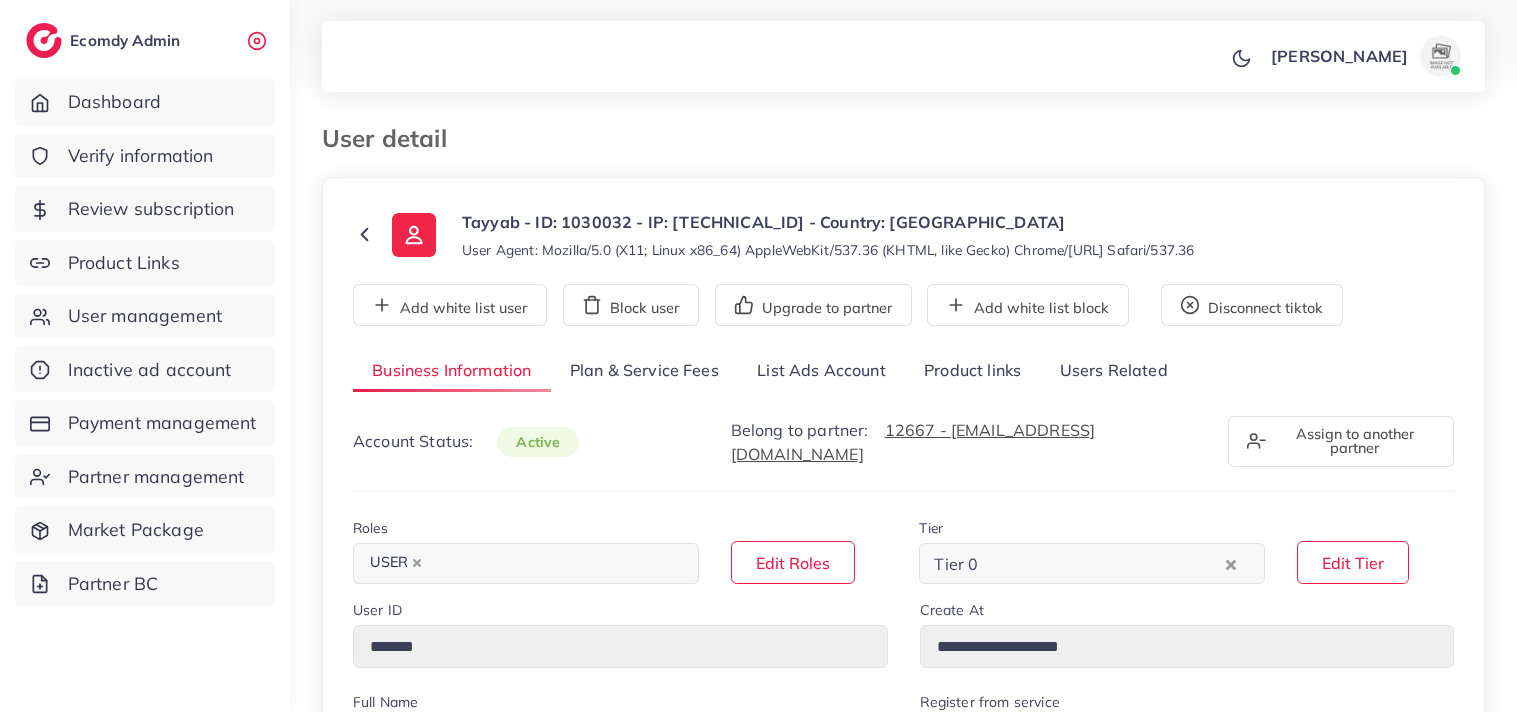 select on "********" 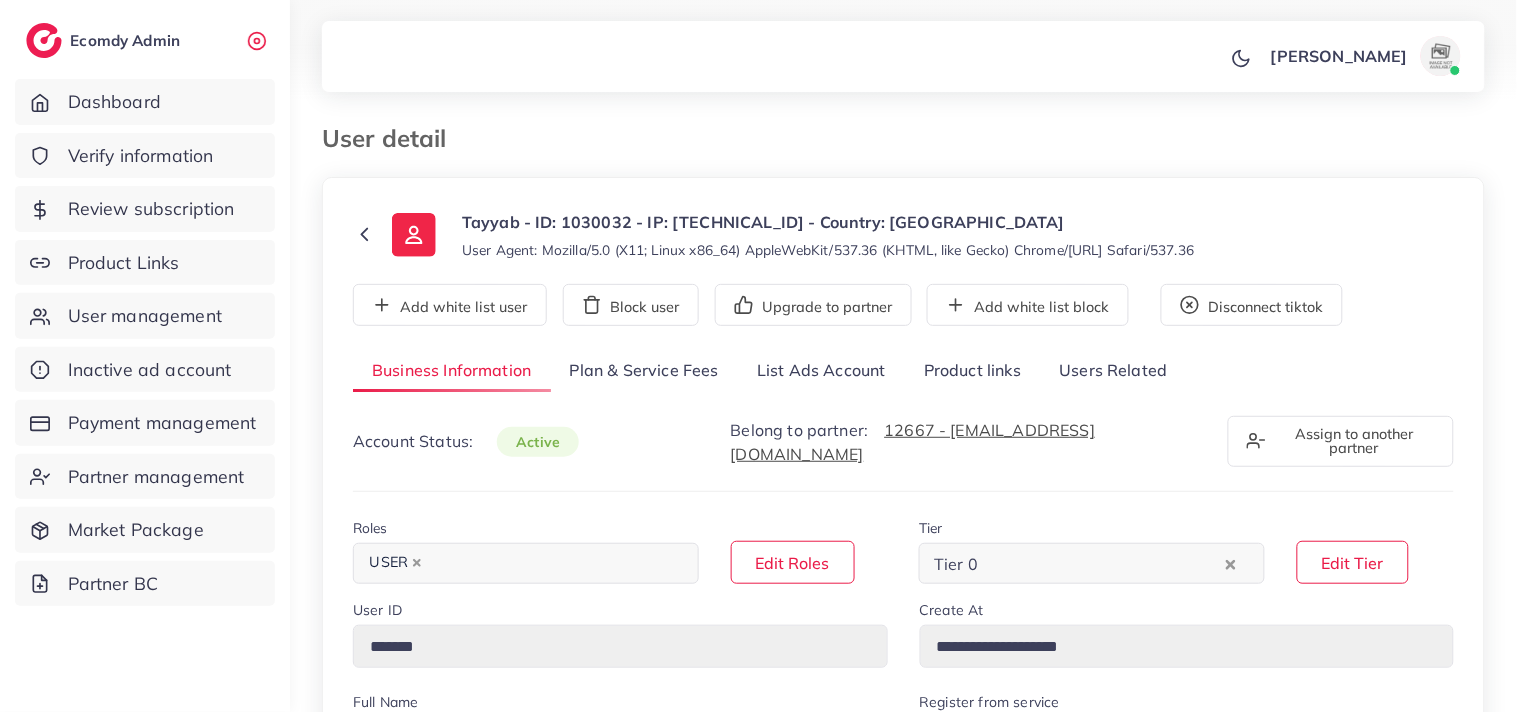 click on "List Ads Account" at bounding box center [821, 371] 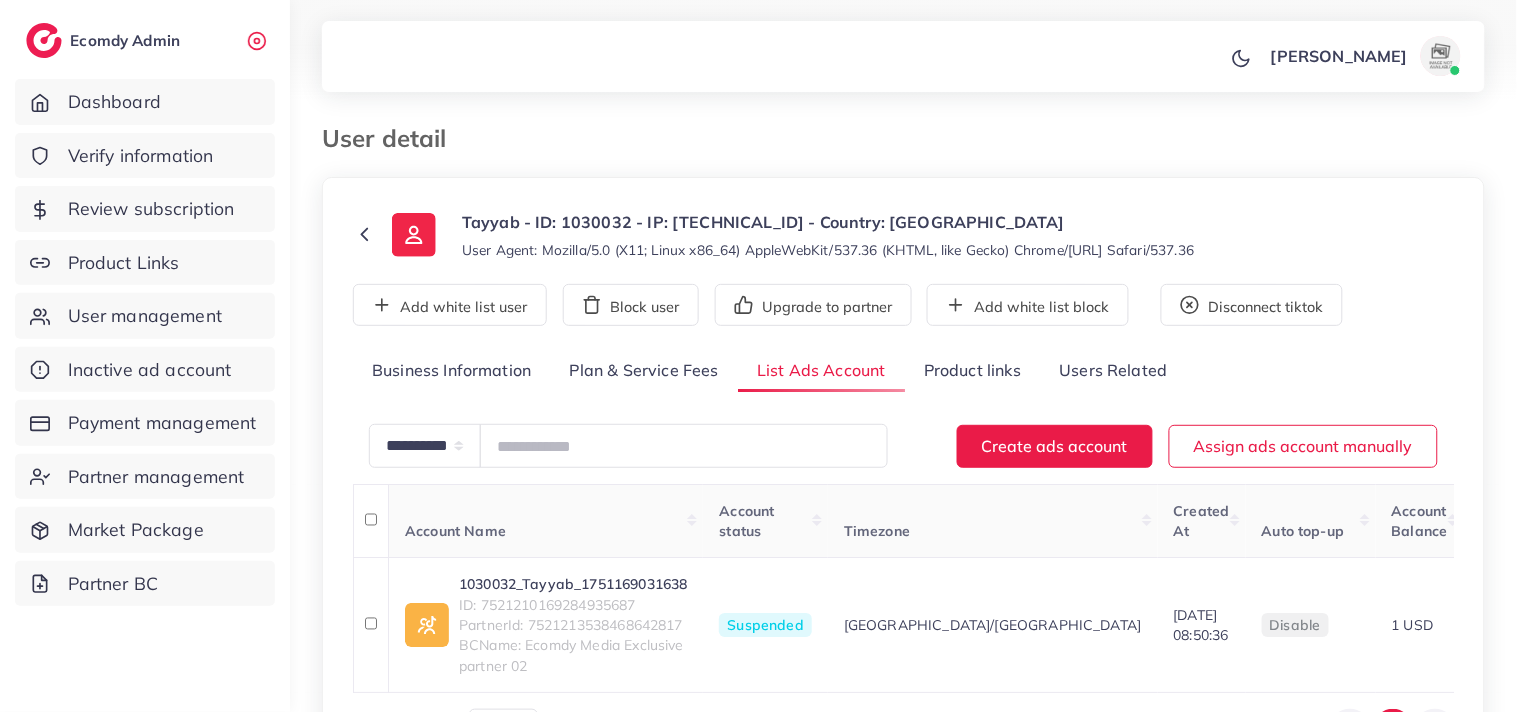 click on "**********" at bounding box center [903, 481] 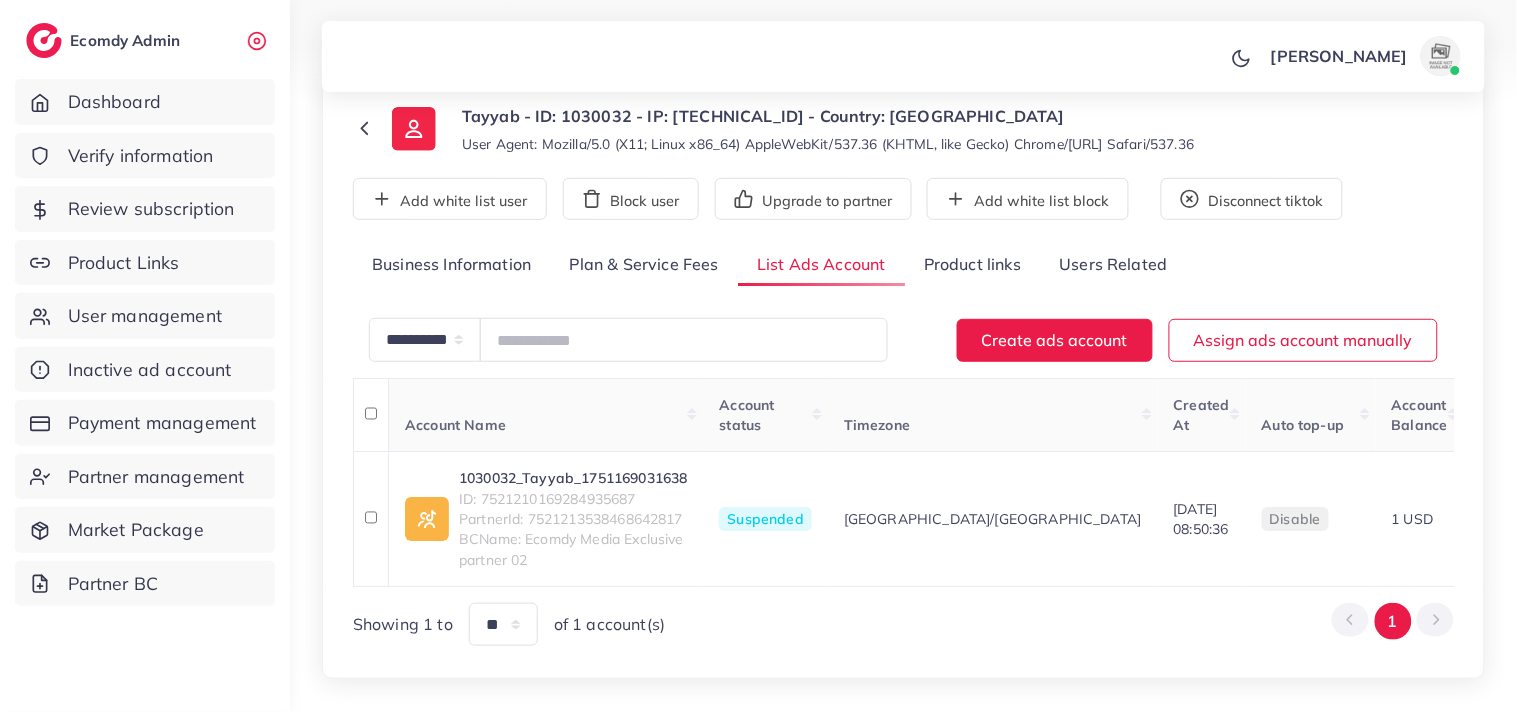 scroll, scrollTop: 133, scrollLeft: 0, axis: vertical 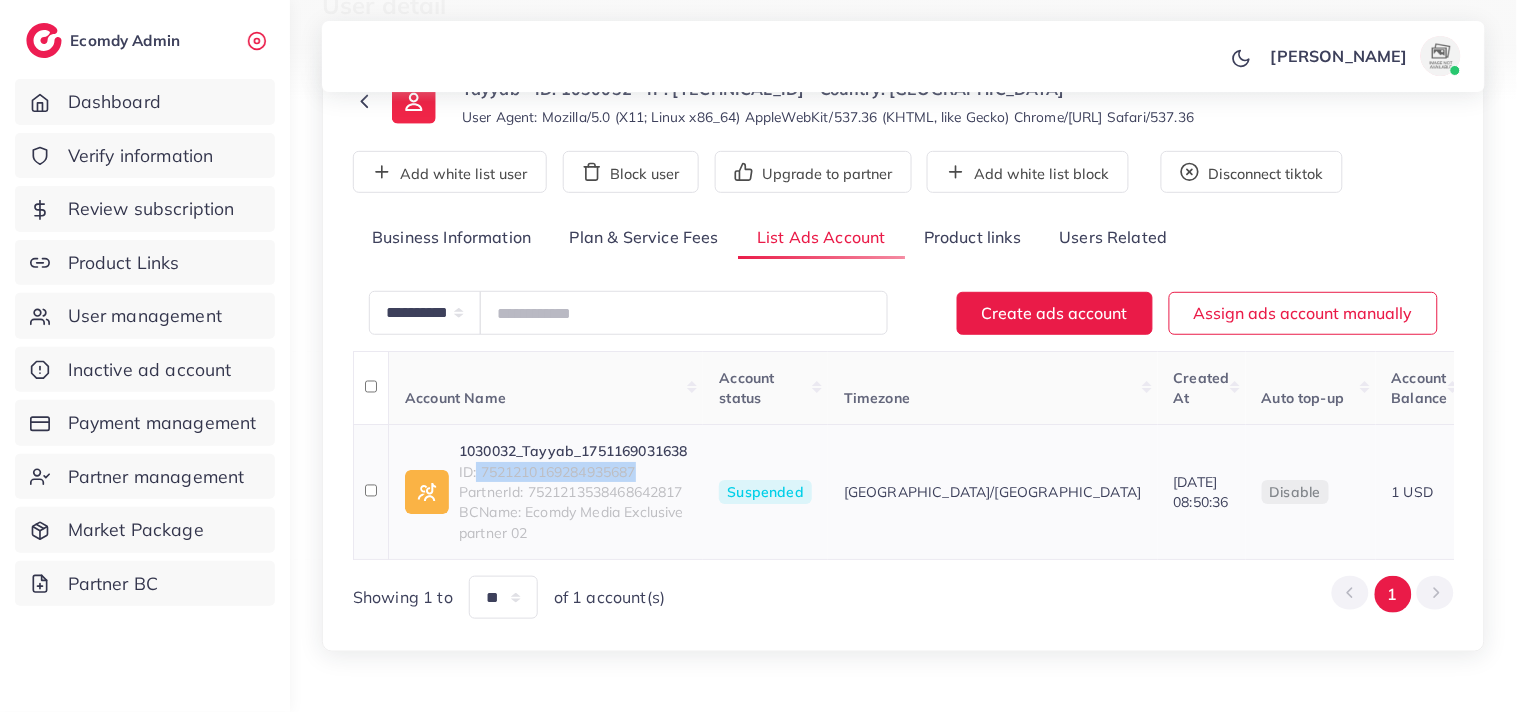 drag, startPoint x: 653, startPoint y: 468, endPoint x: 478, endPoint y: 470, distance: 175.01143 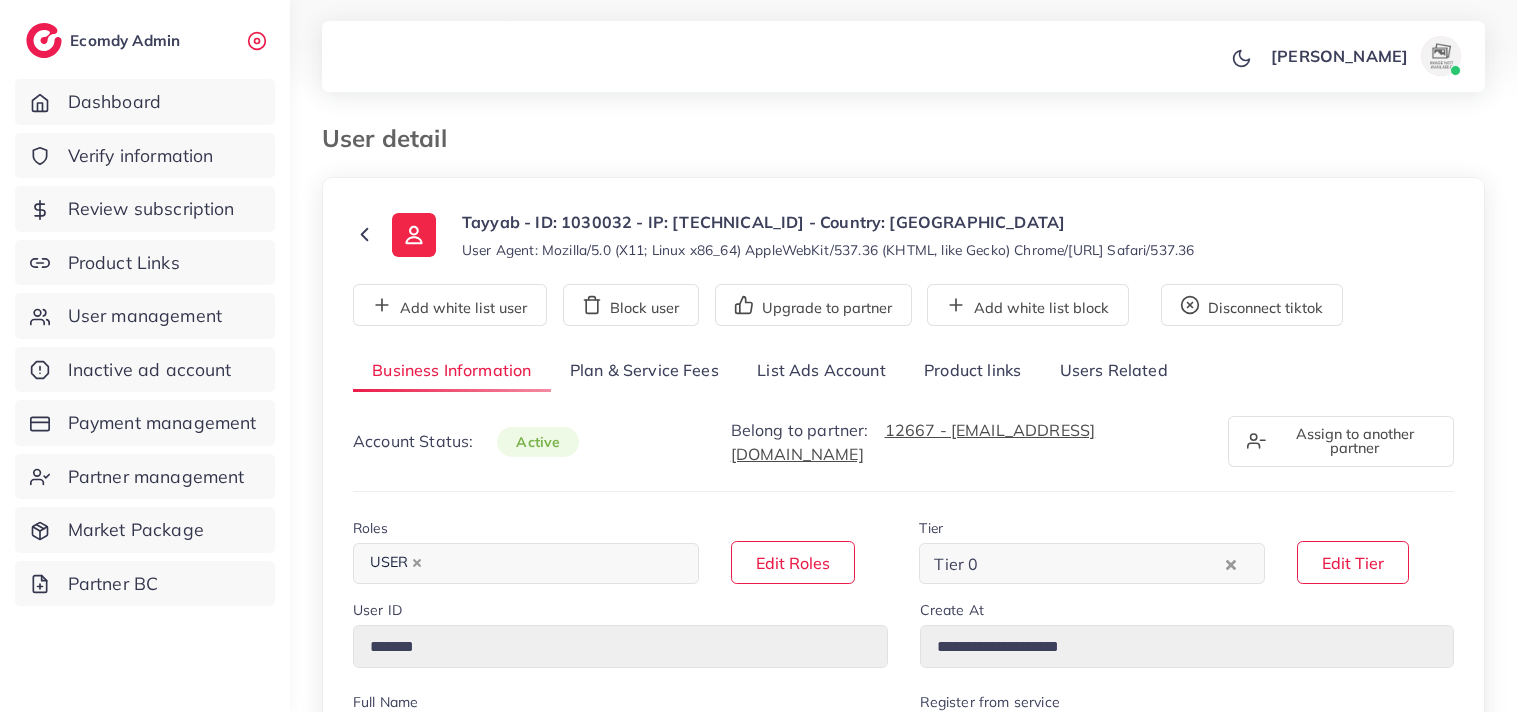 select on "********" 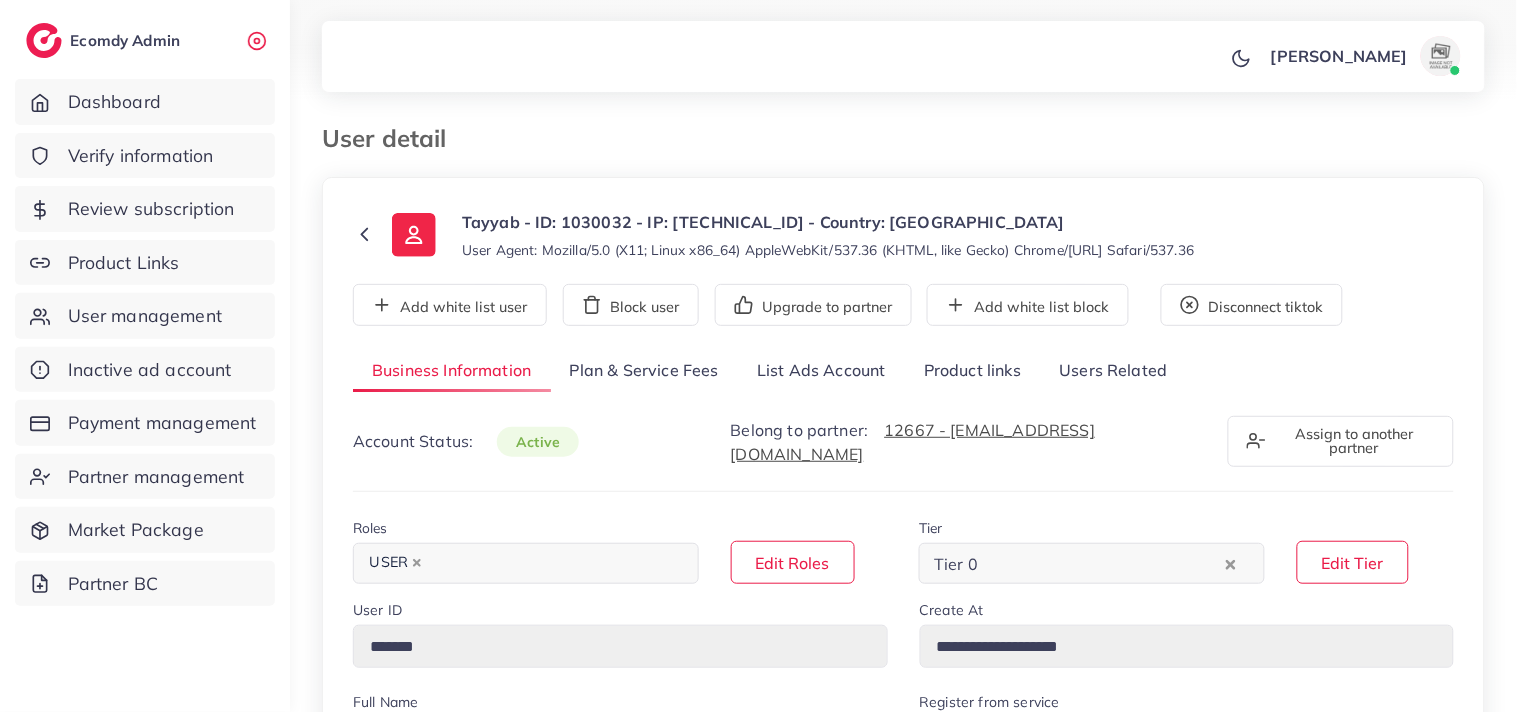 click on "List Ads Account" at bounding box center (821, 371) 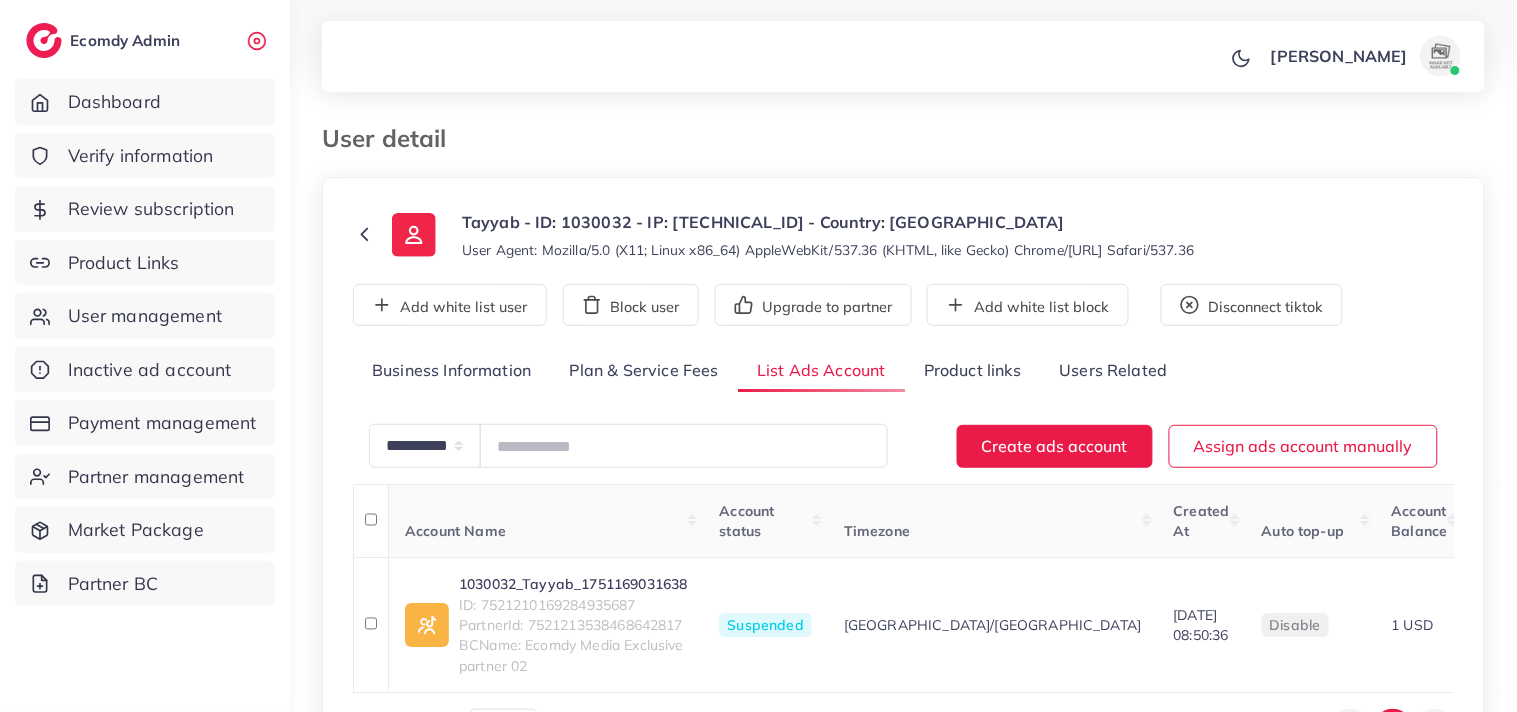 click on "**********" at bounding box center [903, 481] 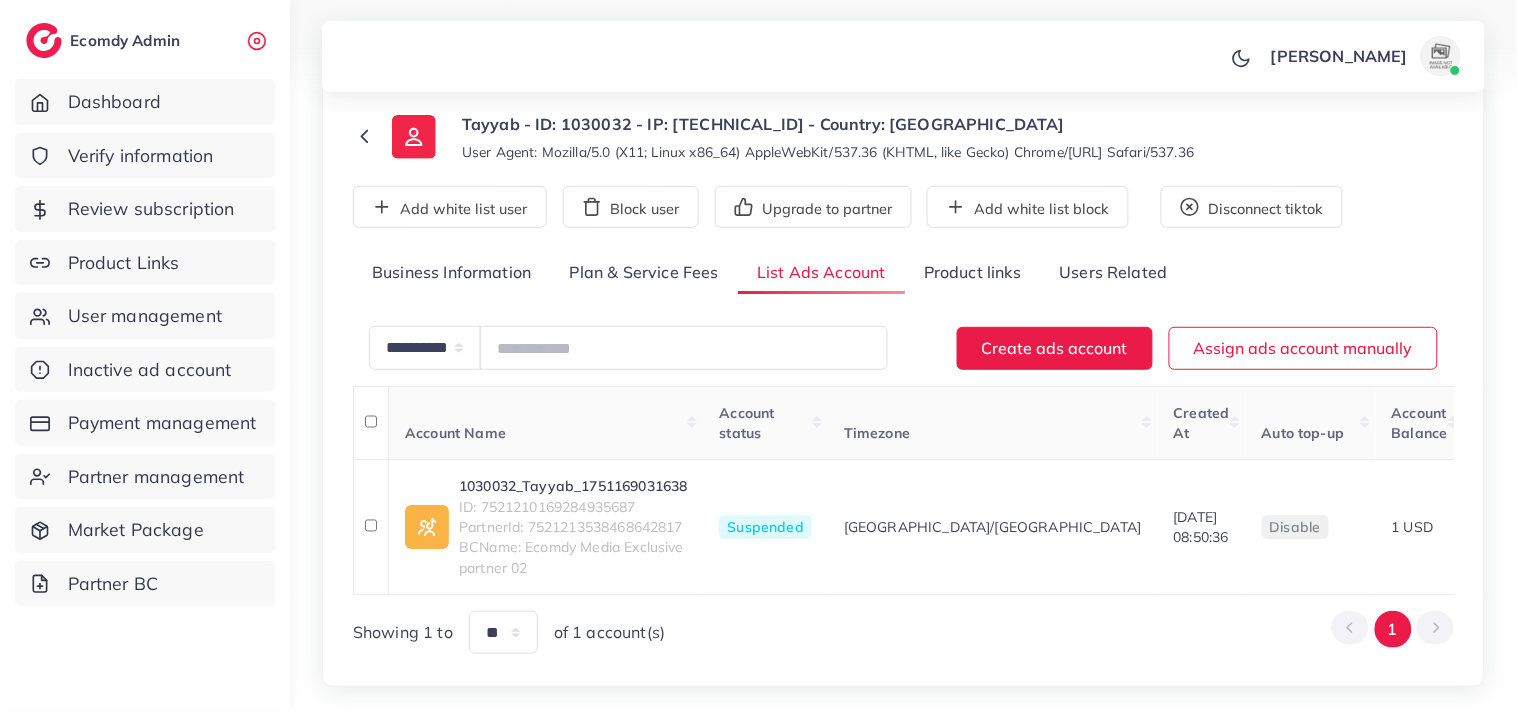 scroll, scrollTop: 133, scrollLeft: 0, axis: vertical 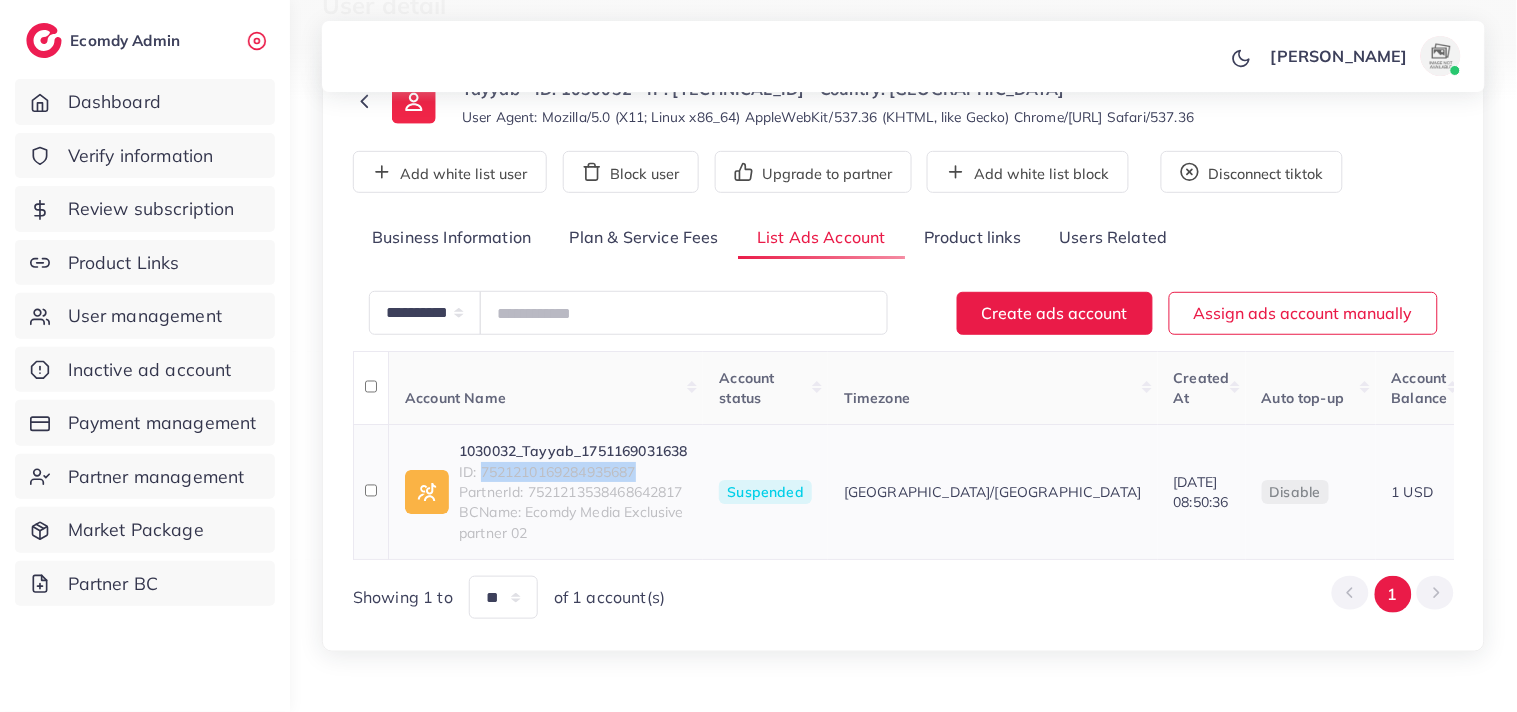 drag, startPoint x: 645, startPoint y: 474, endPoint x: 480, endPoint y: 474, distance: 165 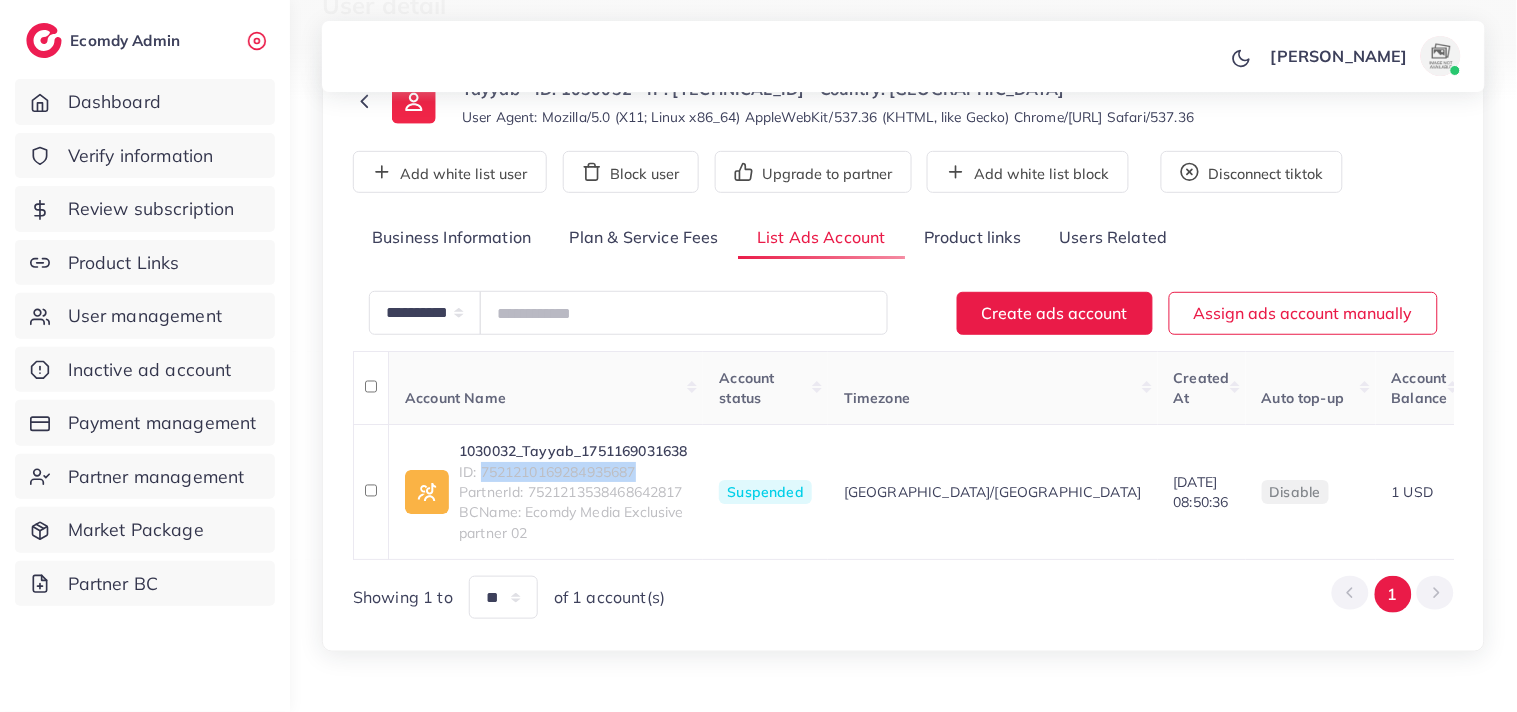 click on "Product links" at bounding box center (972, 238) 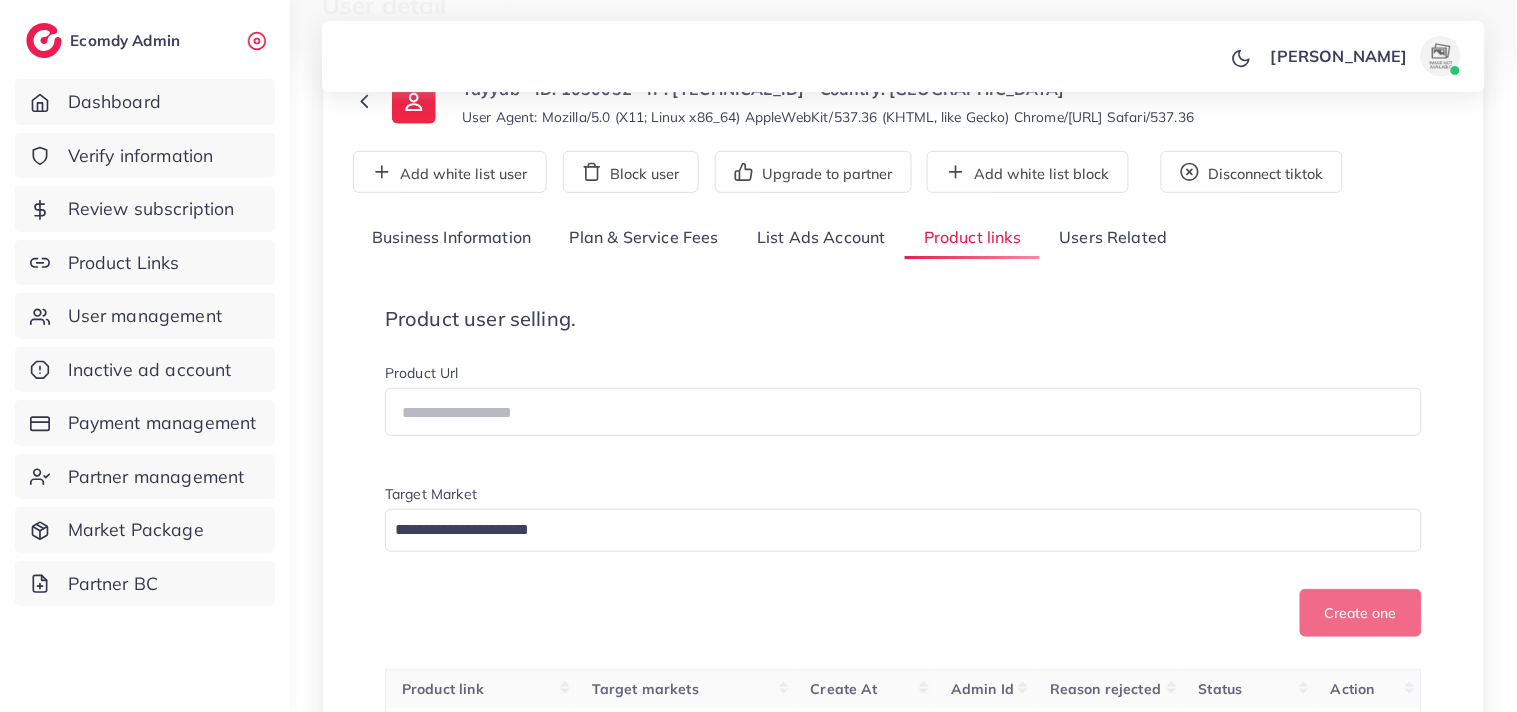 click on "Product user selling.   Product Url   Target Market            Loading...      Create one                Product link Target markets Create At Admin Id Reason rejected Status Action           https://vt.tiktok.com/ZSkoAYxyd/  Pakistan   26/06/2025, 08:36:17   1013603  N/A approved  Approve  Reject         1 Product Link(s)  Reject reason   Reason                                     Submit   Example: Hi James   We found an issue that can not approve your ads account, please follow below instruction to recovery or create a new  1, Your business name is duplicated with another exists company.  2, Provide your Establish a business license to verify that your company." at bounding box center [903, 565] 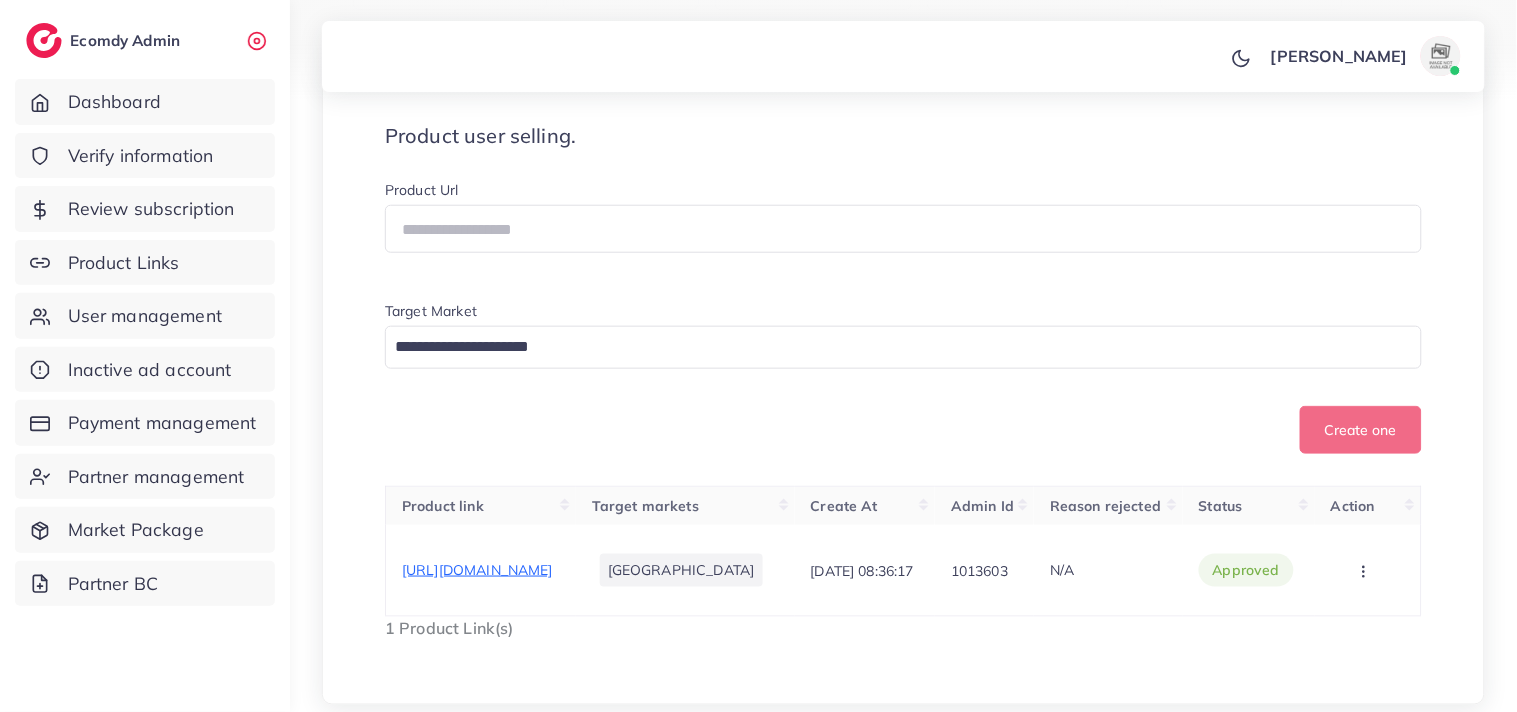 scroll, scrollTop: 160, scrollLeft: 0, axis: vertical 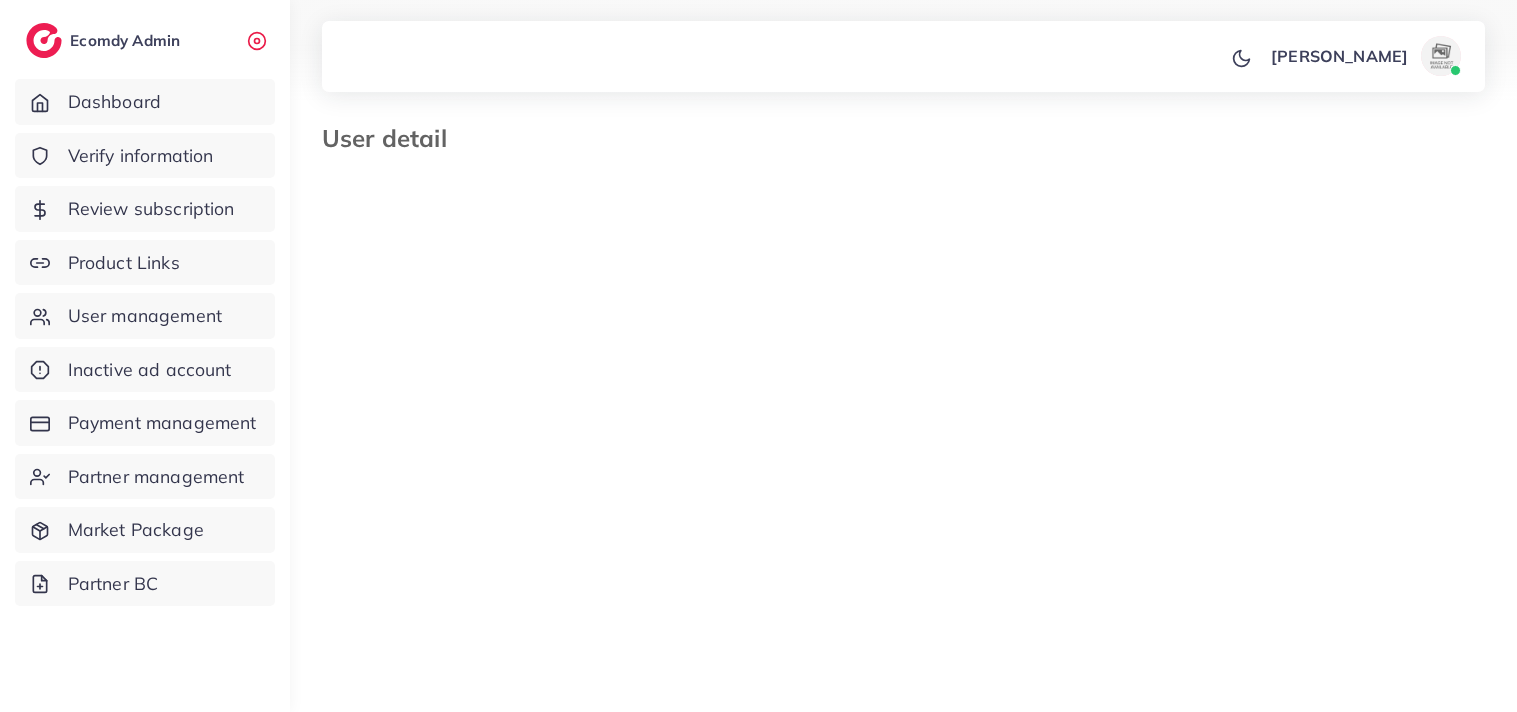 select on "********" 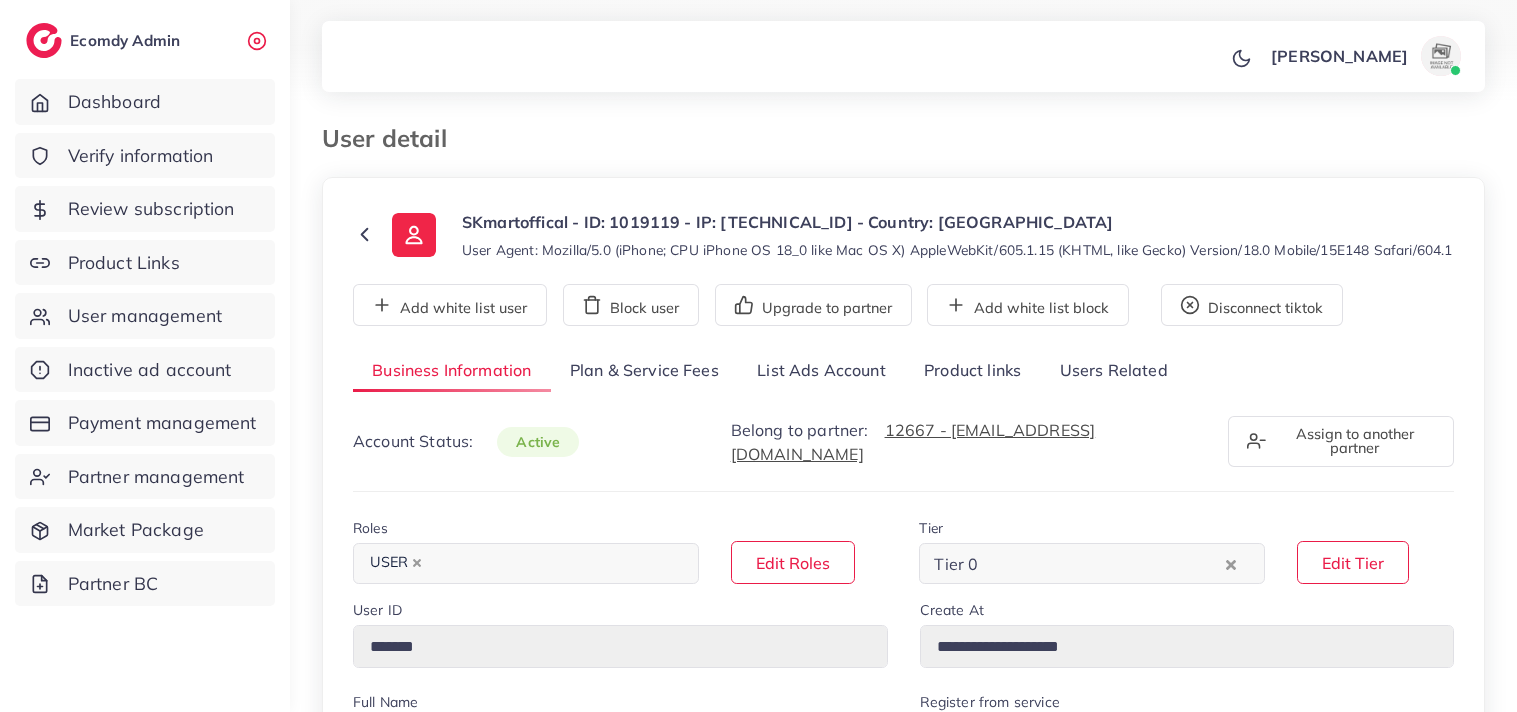 scroll, scrollTop: 0, scrollLeft: 0, axis: both 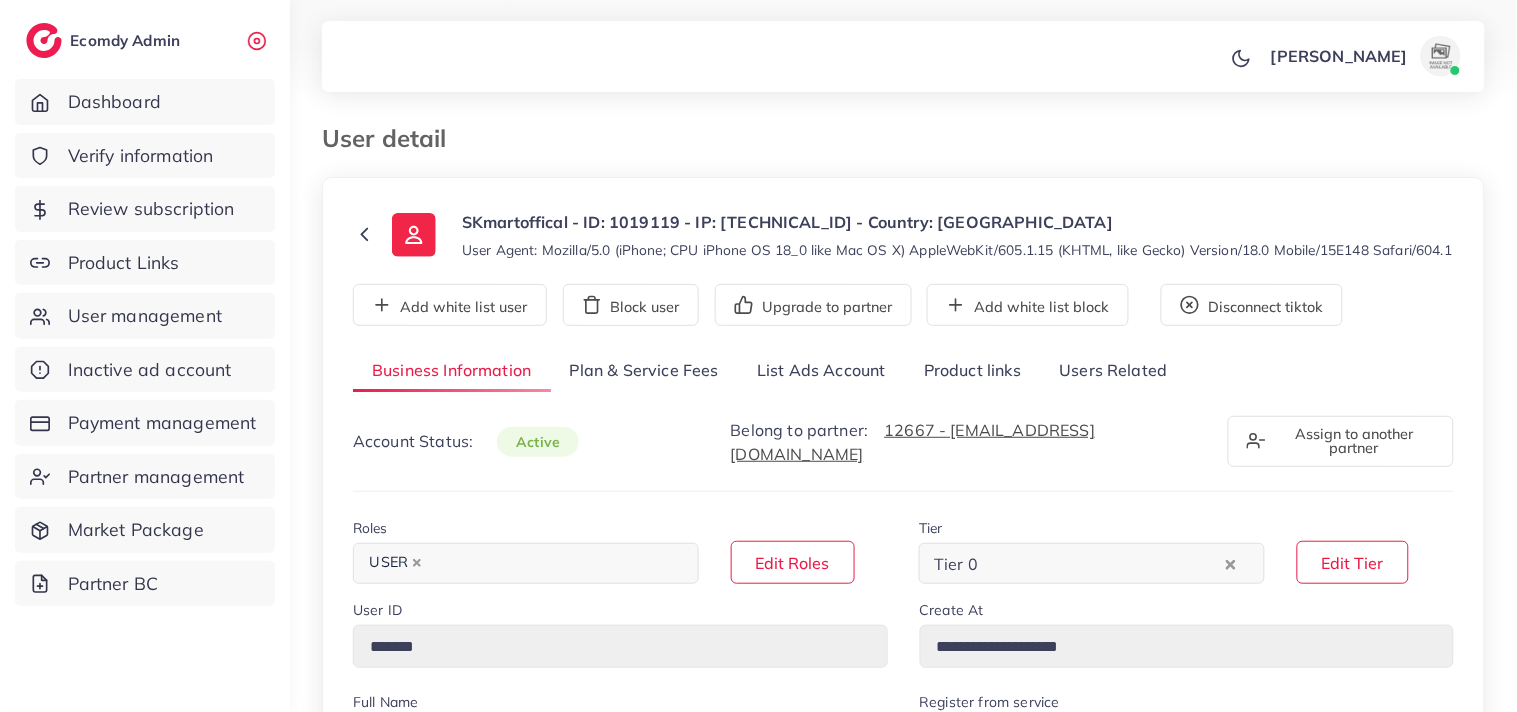 click on "List Ads Account" at bounding box center (821, 371) 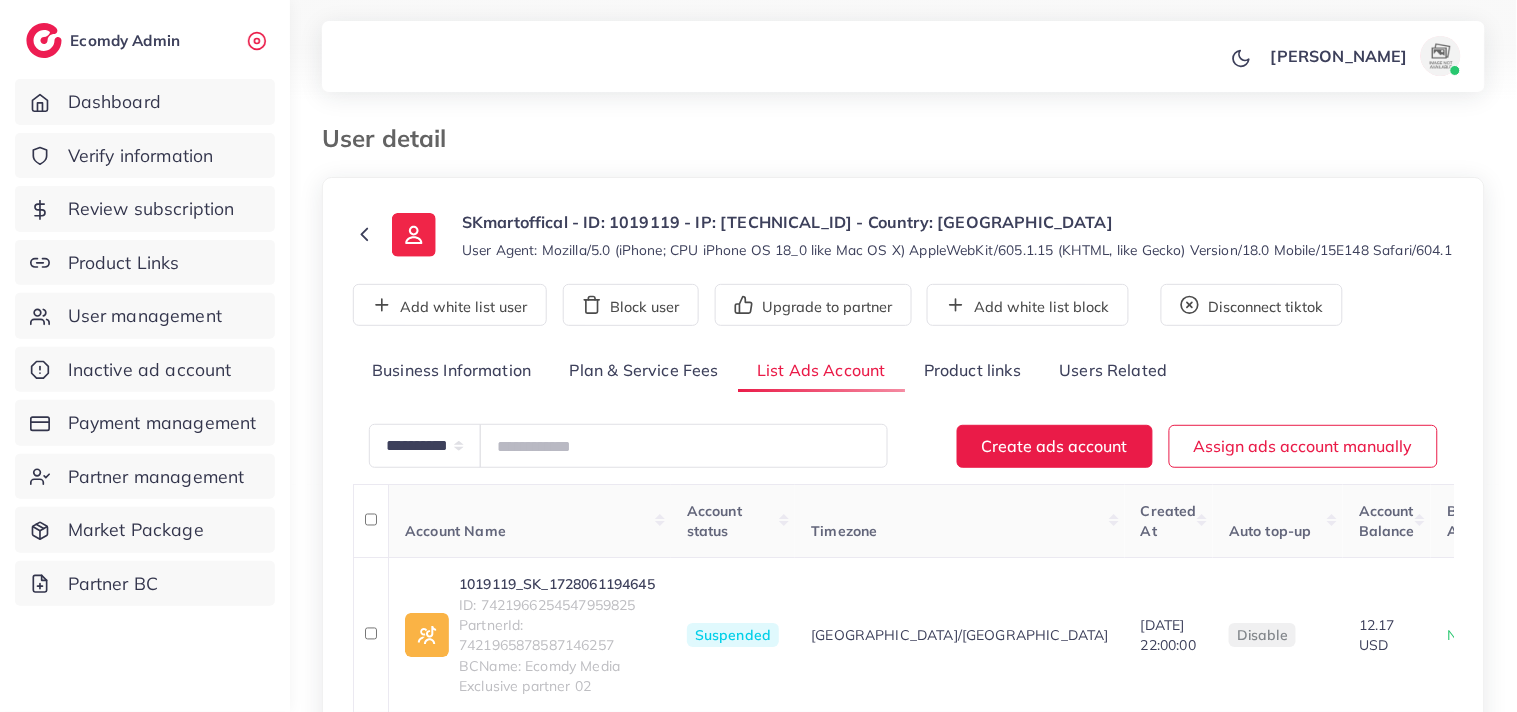 click on "User detail" at bounding box center (754, 138) 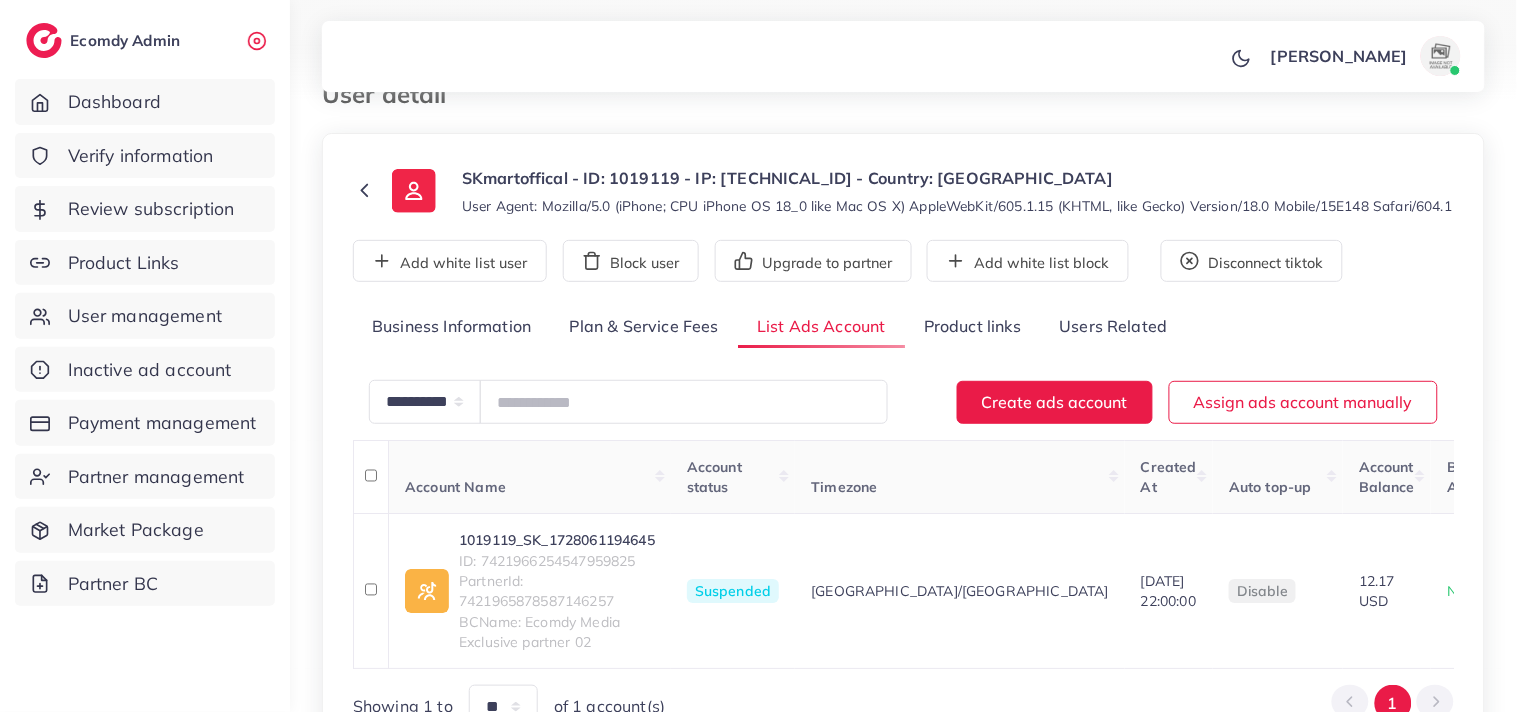 scroll, scrollTop: 177, scrollLeft: 0, axis: vertical 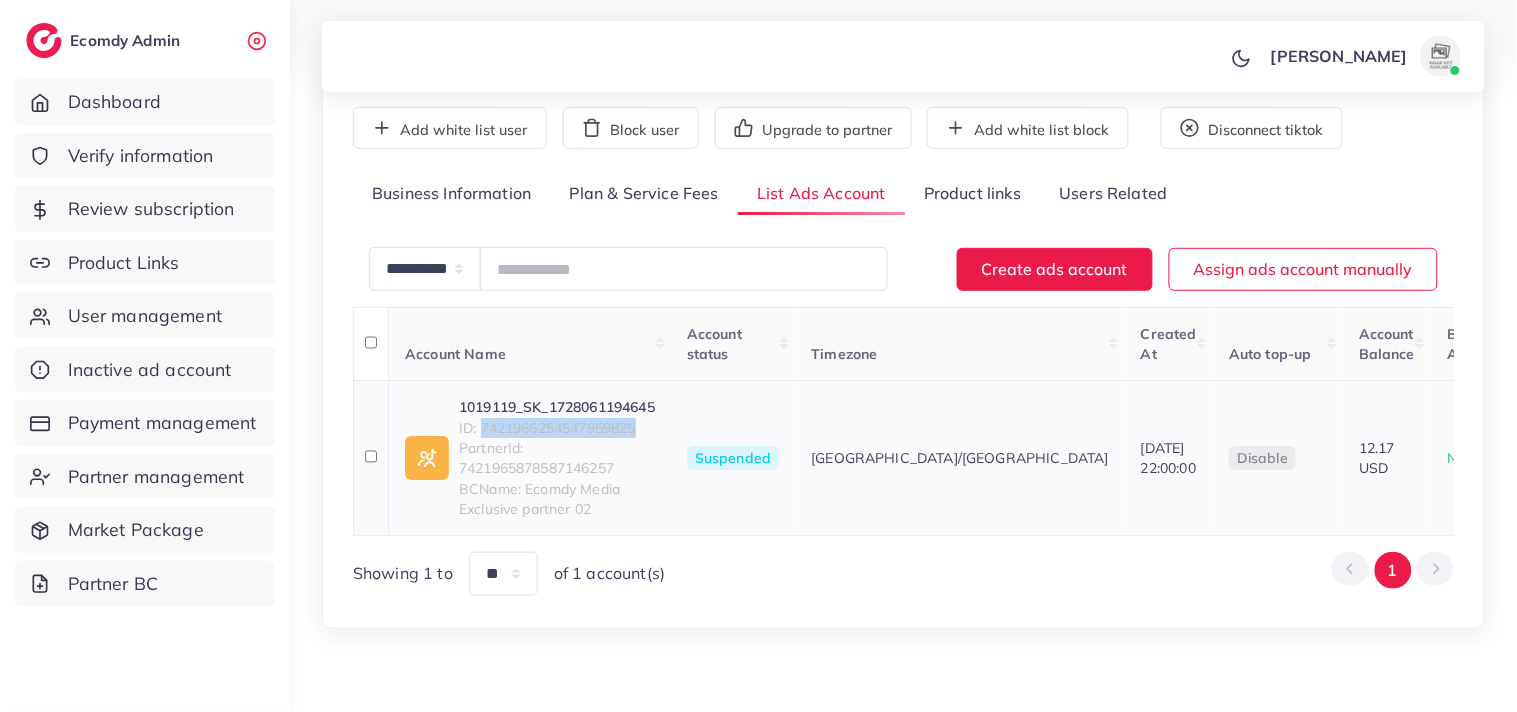 drag, startPoint x: 645, startPoint y: 446, endPoint x: 483, endPoint y: 441, distance: 162.07715 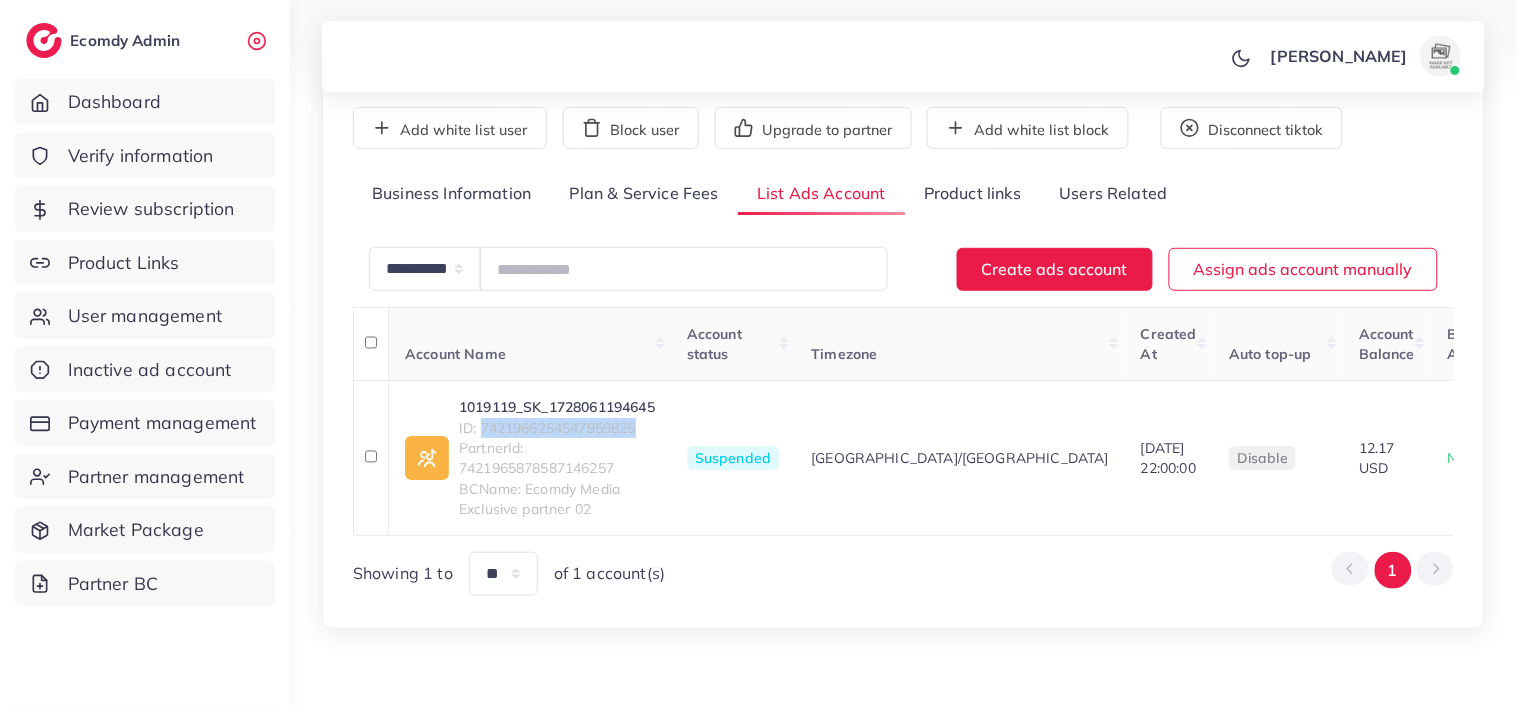 click on "Product links" at bounding box center [972, 194] 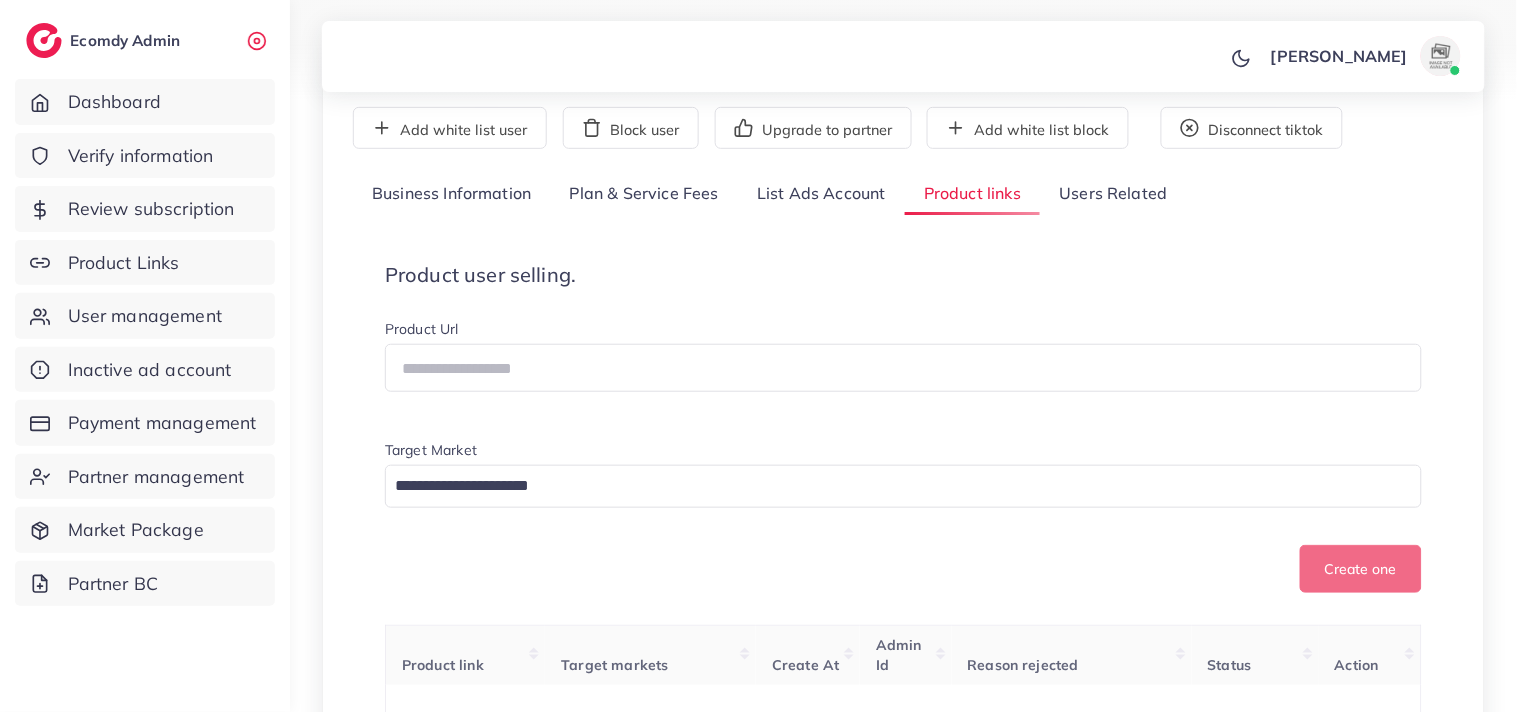 click on "Product user selling." at bounding box center (903, 275) 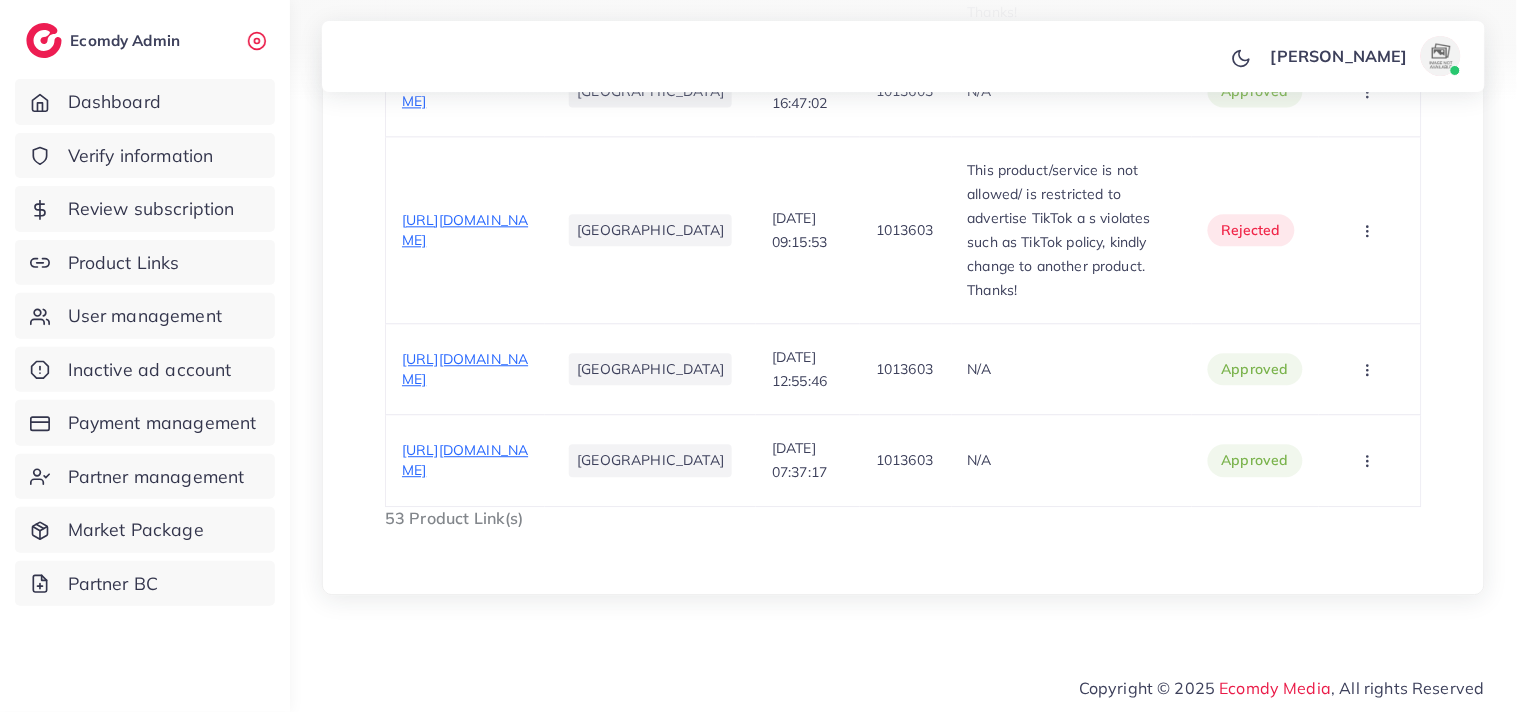 scroll, scrollTop: 9333, scrollLeft: 0, axis: vertical 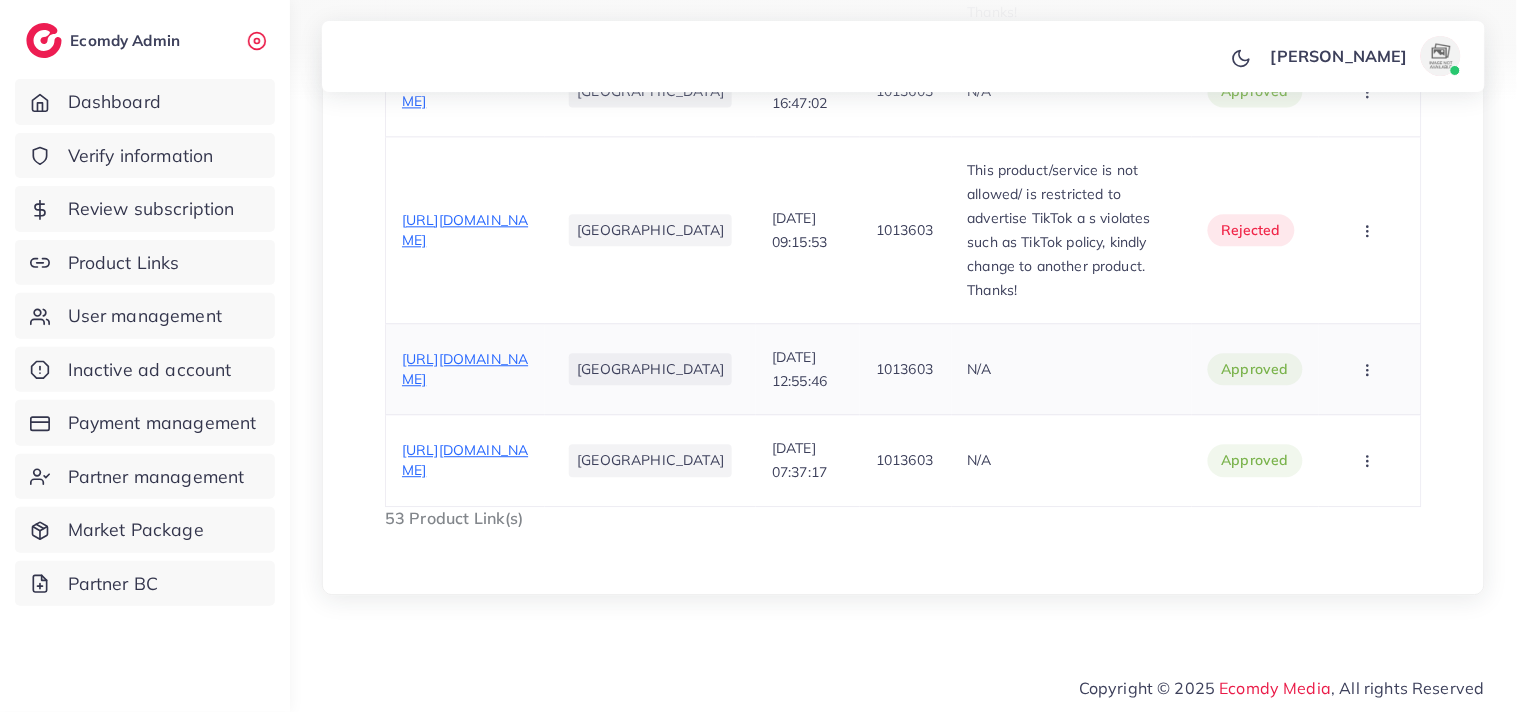 click on "N/A" at bounding box center [1072, 368] 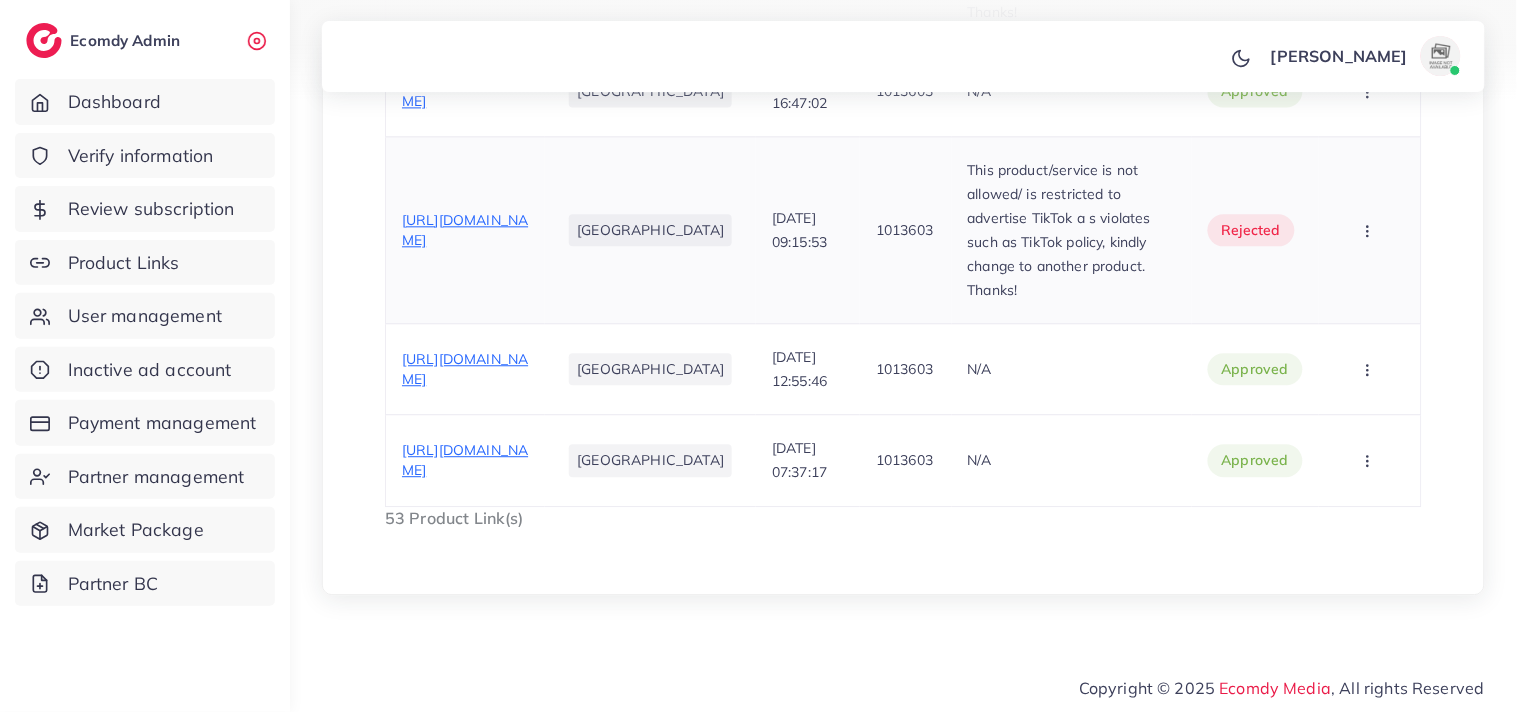 click on "This product/service is not allowed/ is restricted to advertise TikTok a s violates such as TikTok policy, kindly change to another product. Thanks!" at bounding box center (1072, 229) 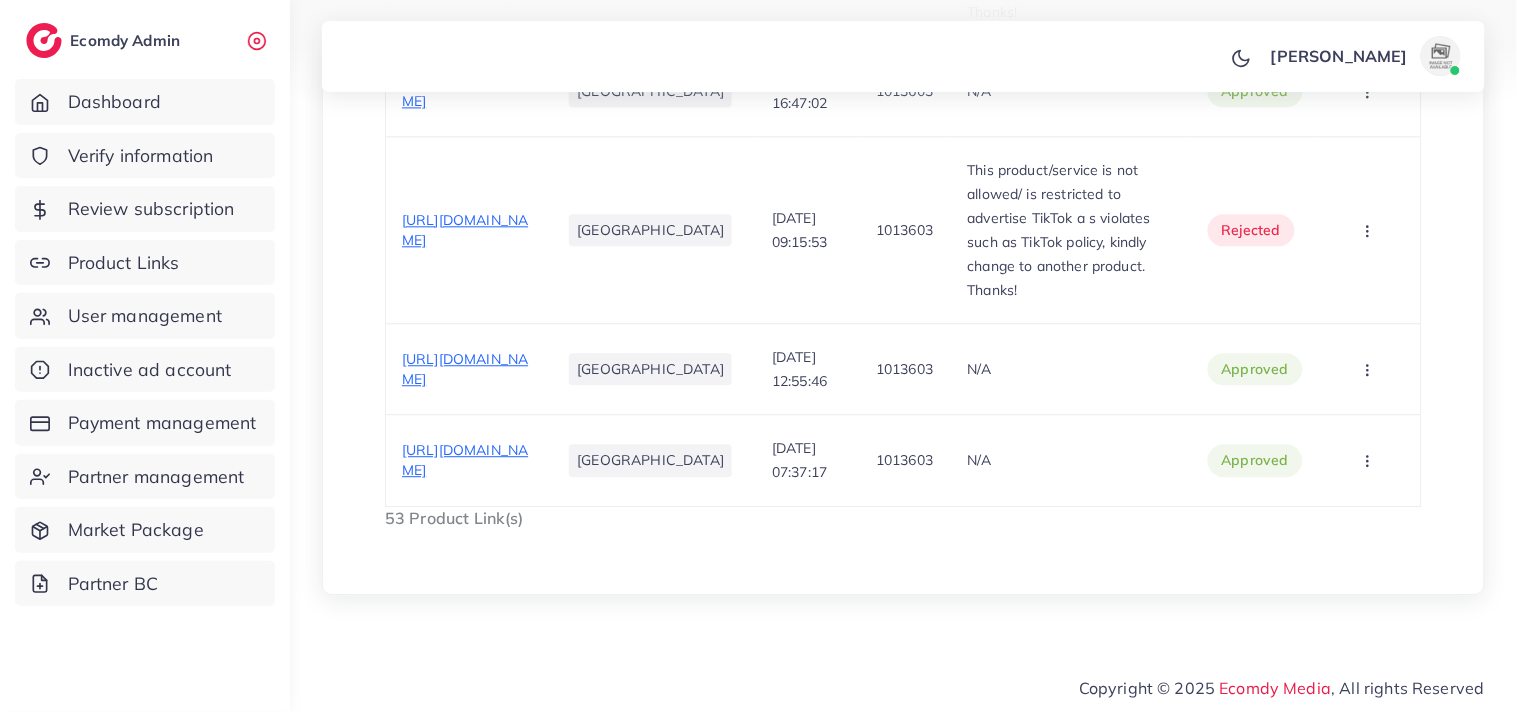 scroll, scrollTop: 4510, scrollLeft: 0, axis: vertical 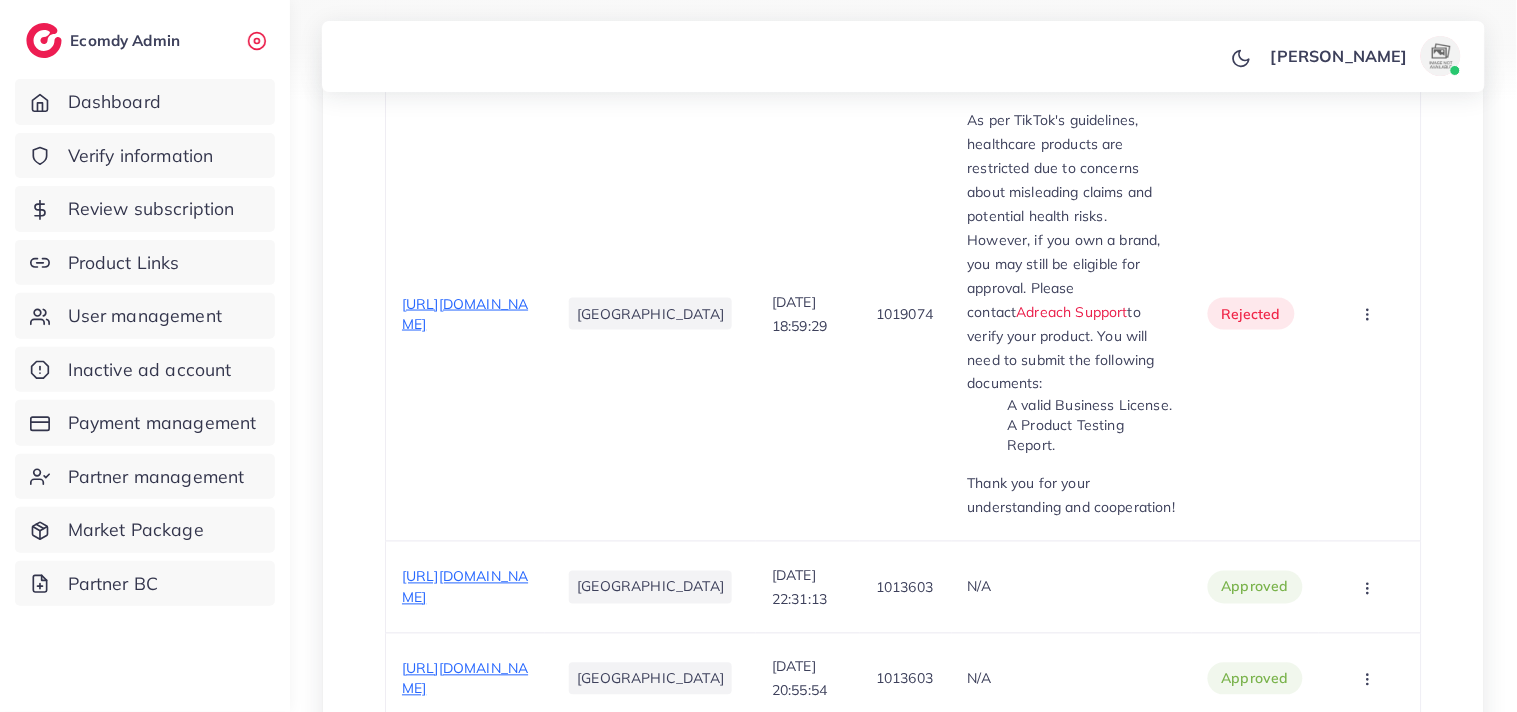 click on "[URL][DOMAIN_NAME]" at bounding box center (465, -1466) 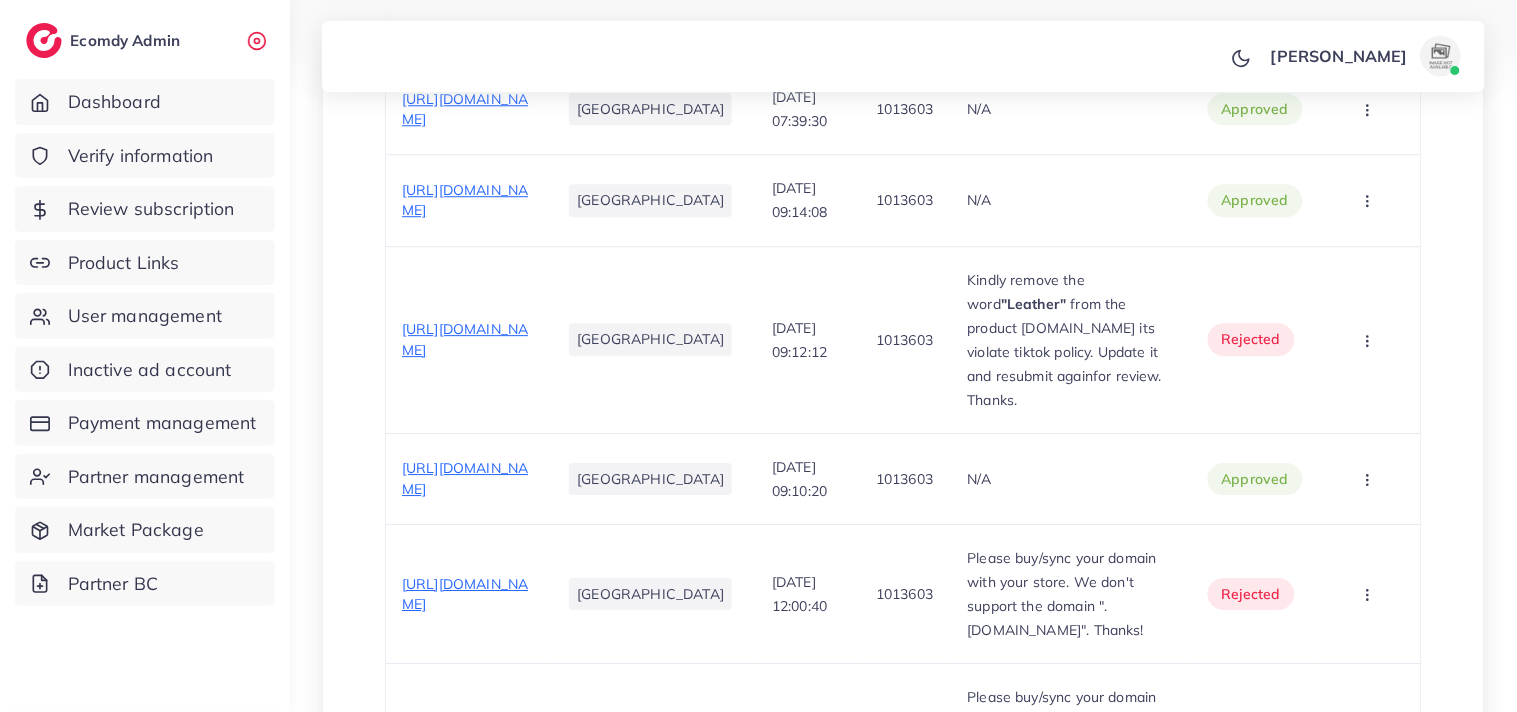 scroll, scrollTop: 3354, scrollLeft: 0, axis: vertical 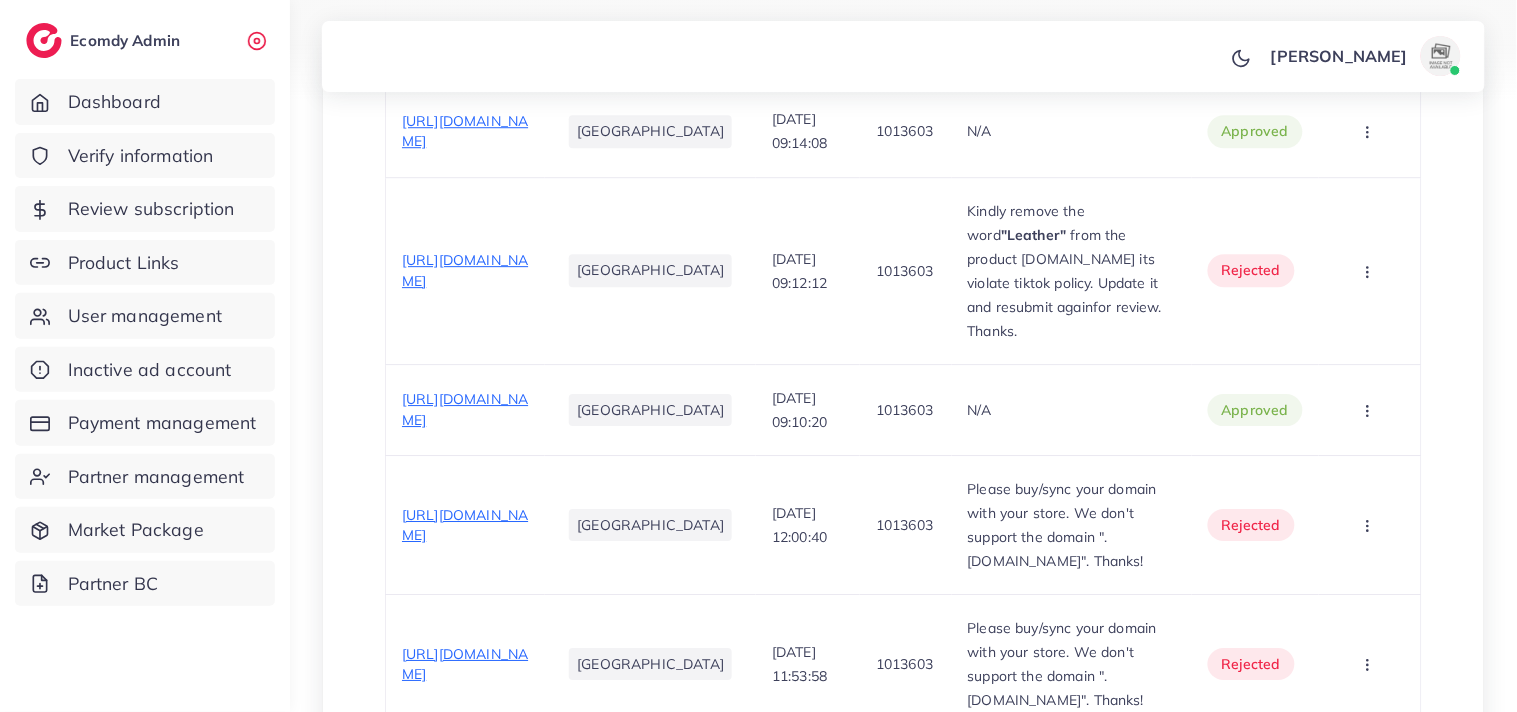 click on "[URL][DOMAIN_NAME]" at bounding box center (465, -1030) 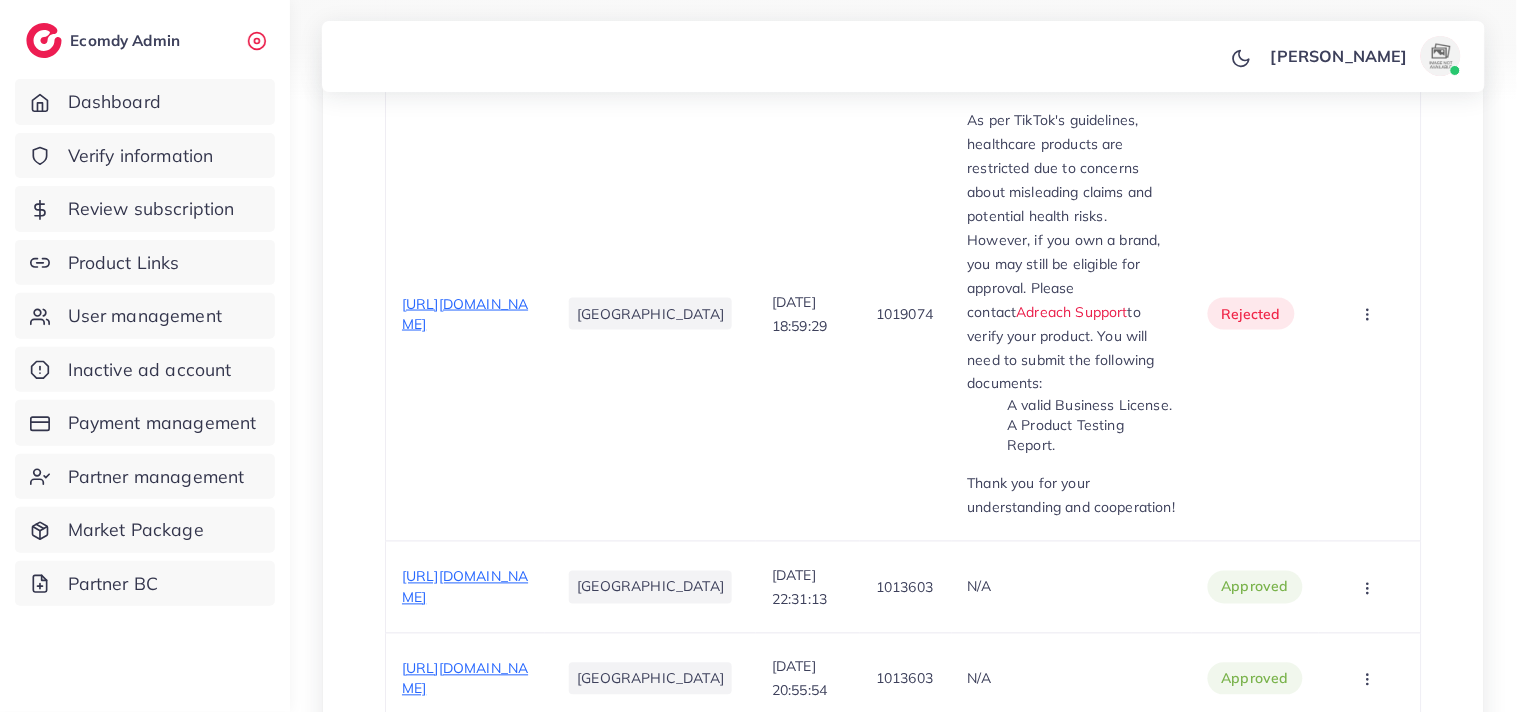 click on "[GEOGRAPHIC_DATA]" at bounding box center [650, -1558] 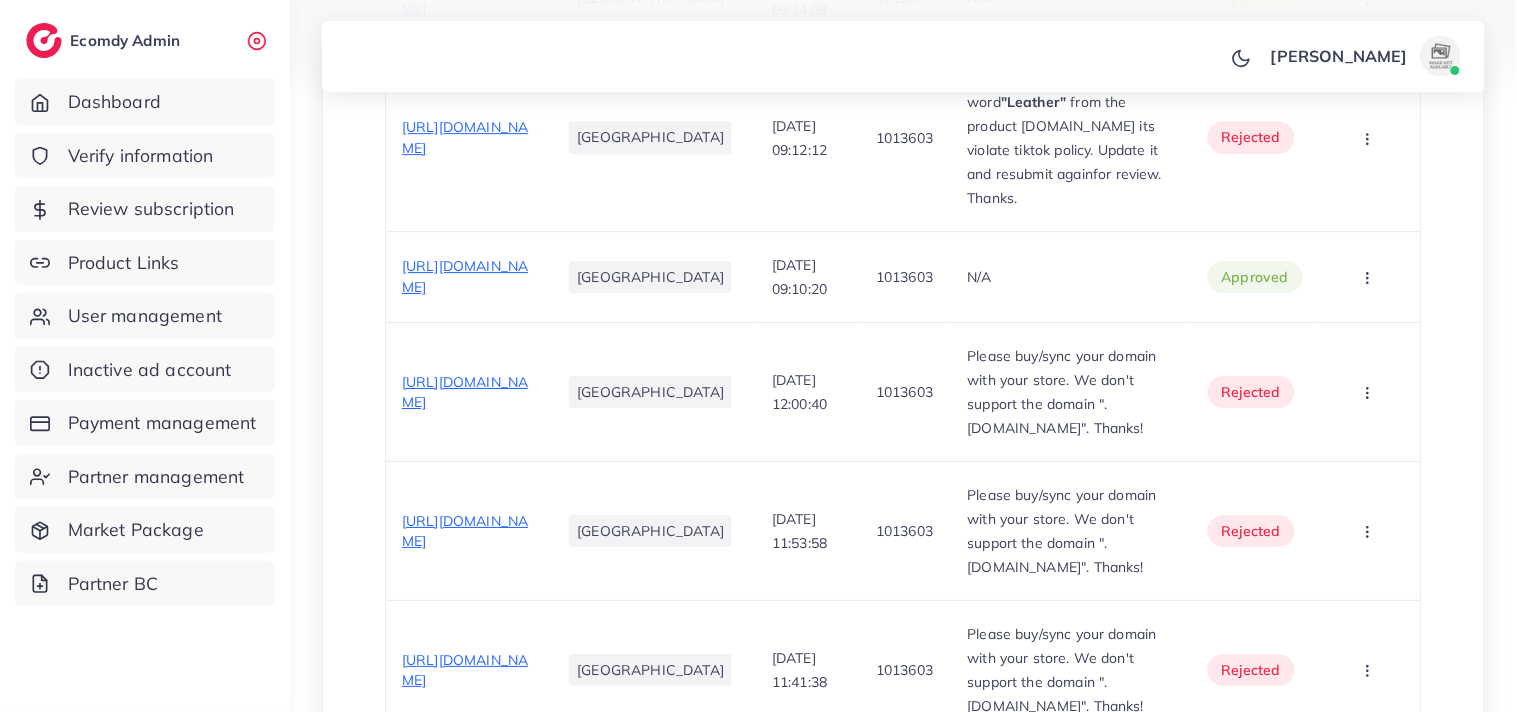 scroll, scrollTop: 3354, scrollLeft: 0, axis: vertical 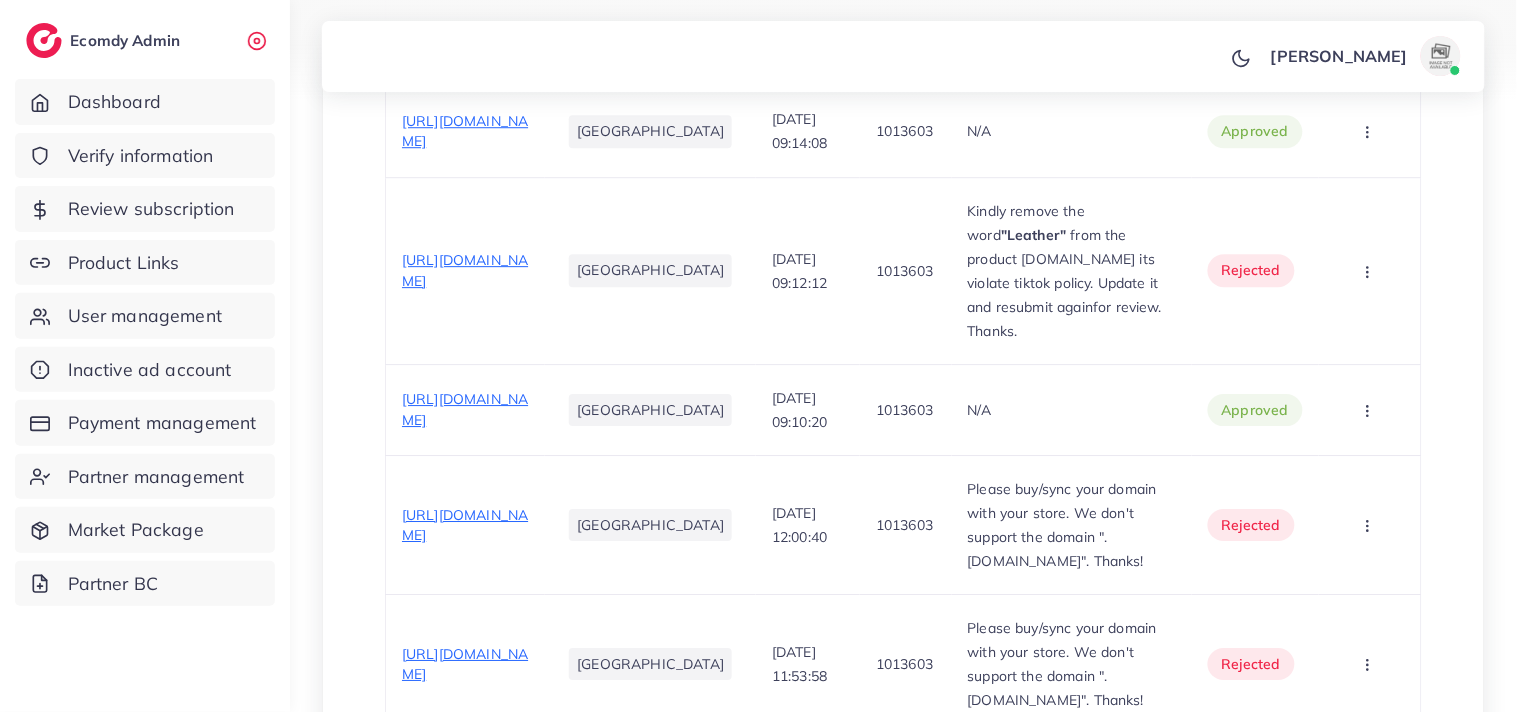 click on "[URL][DOMAIN_NAME]" at bounding box center (465, -1122) 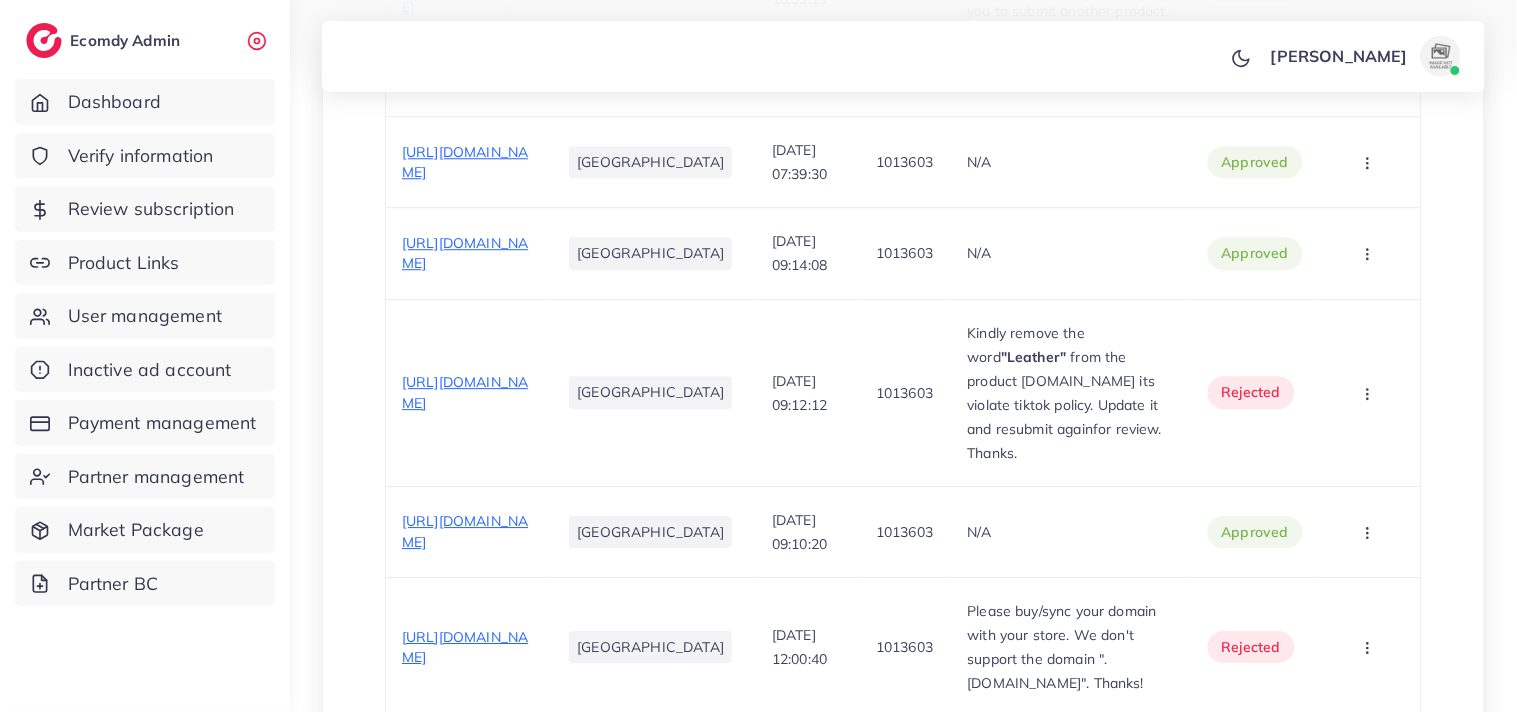 scroll, scrollTop: 3176, scrollLeft: 0, axis: vertical 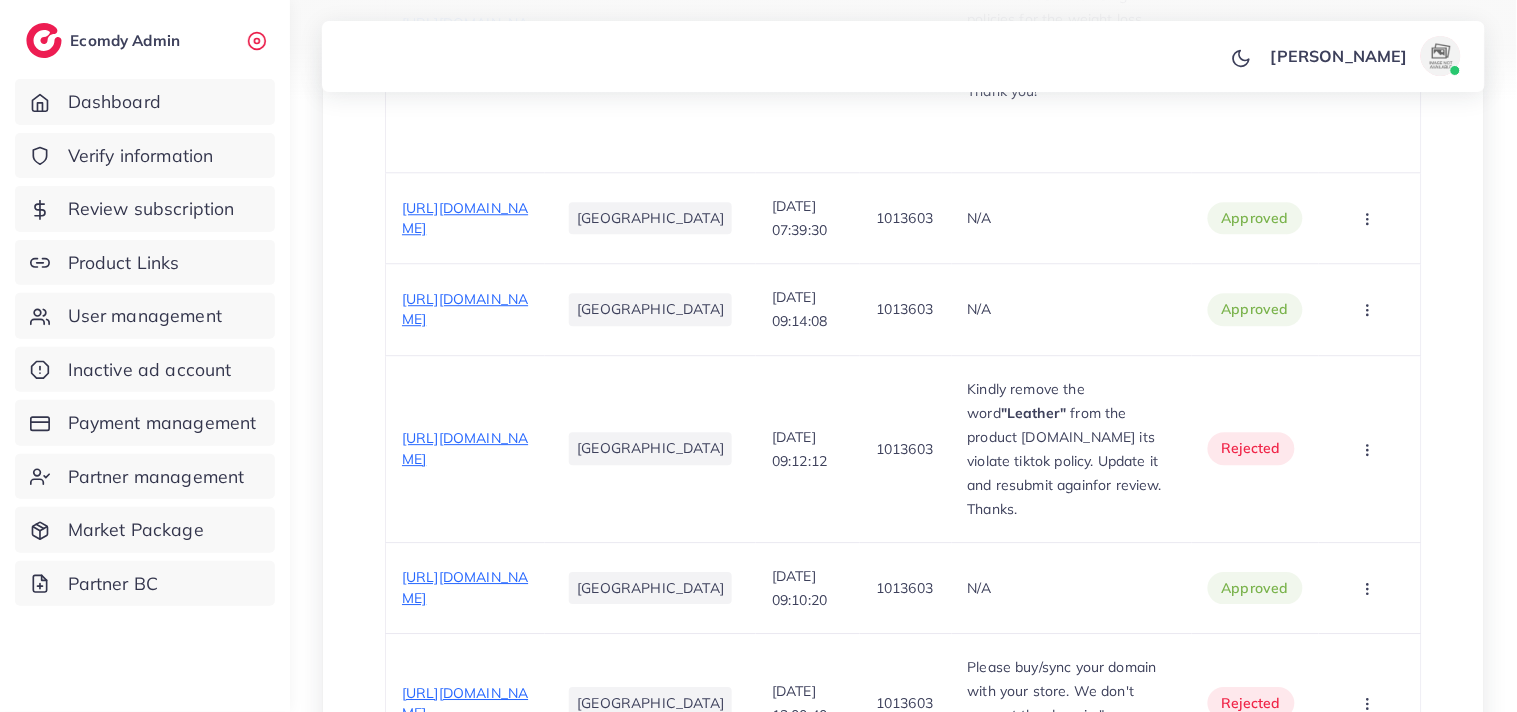 click on "[DATE] 21:14:40" at bounding box center (808, -1035) 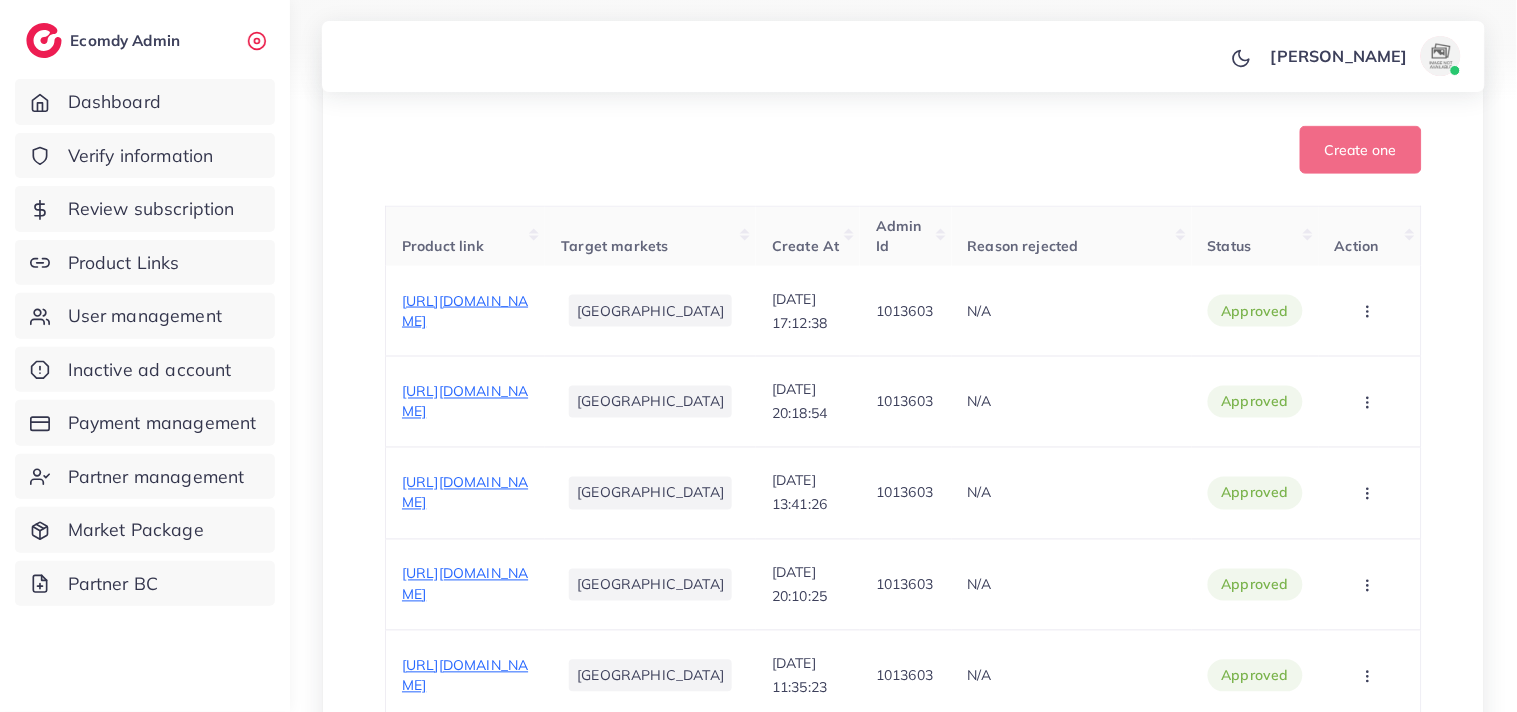 scroll, scrollTop: 598, scrollLeft: 0, axis: vertical 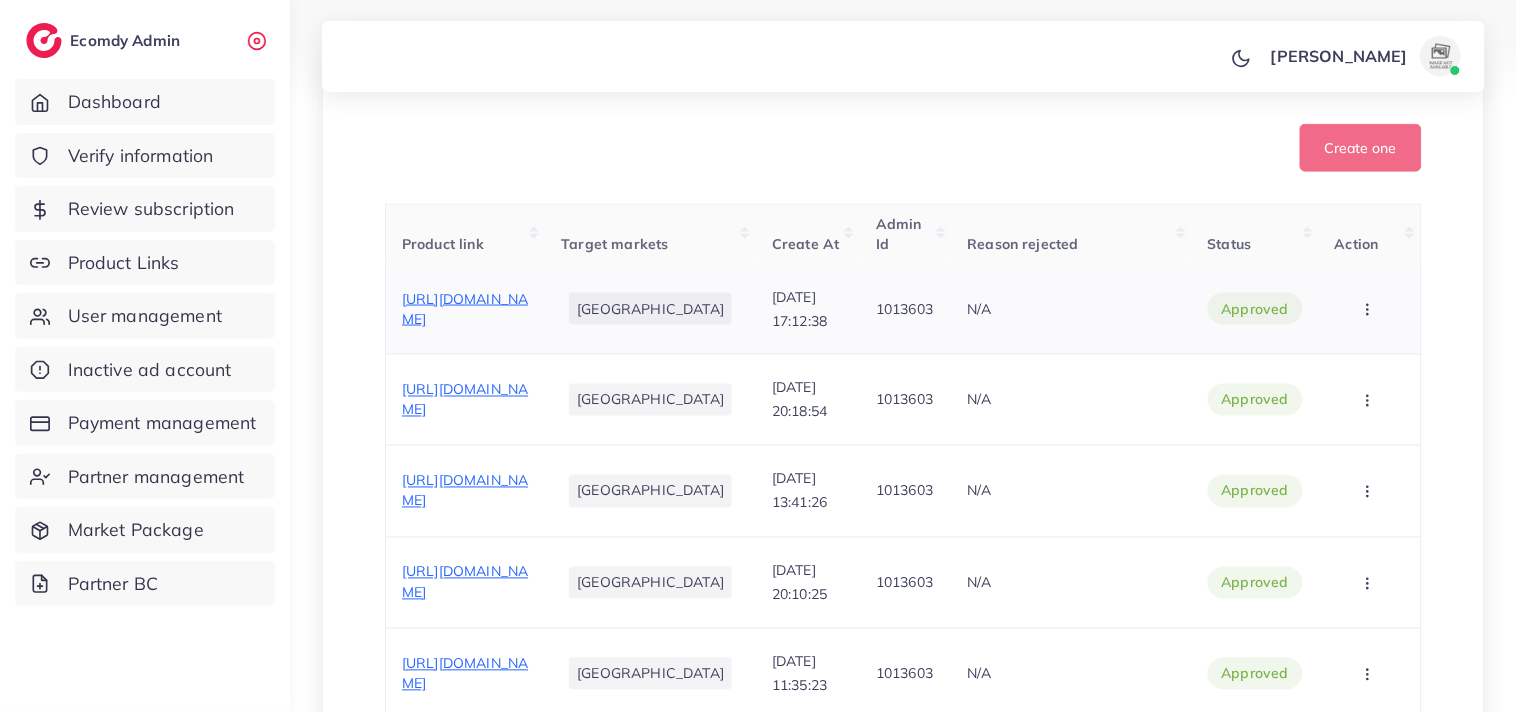 click on "[URL][DOMAIN_NAME]" at bounding box center [465, 309] 